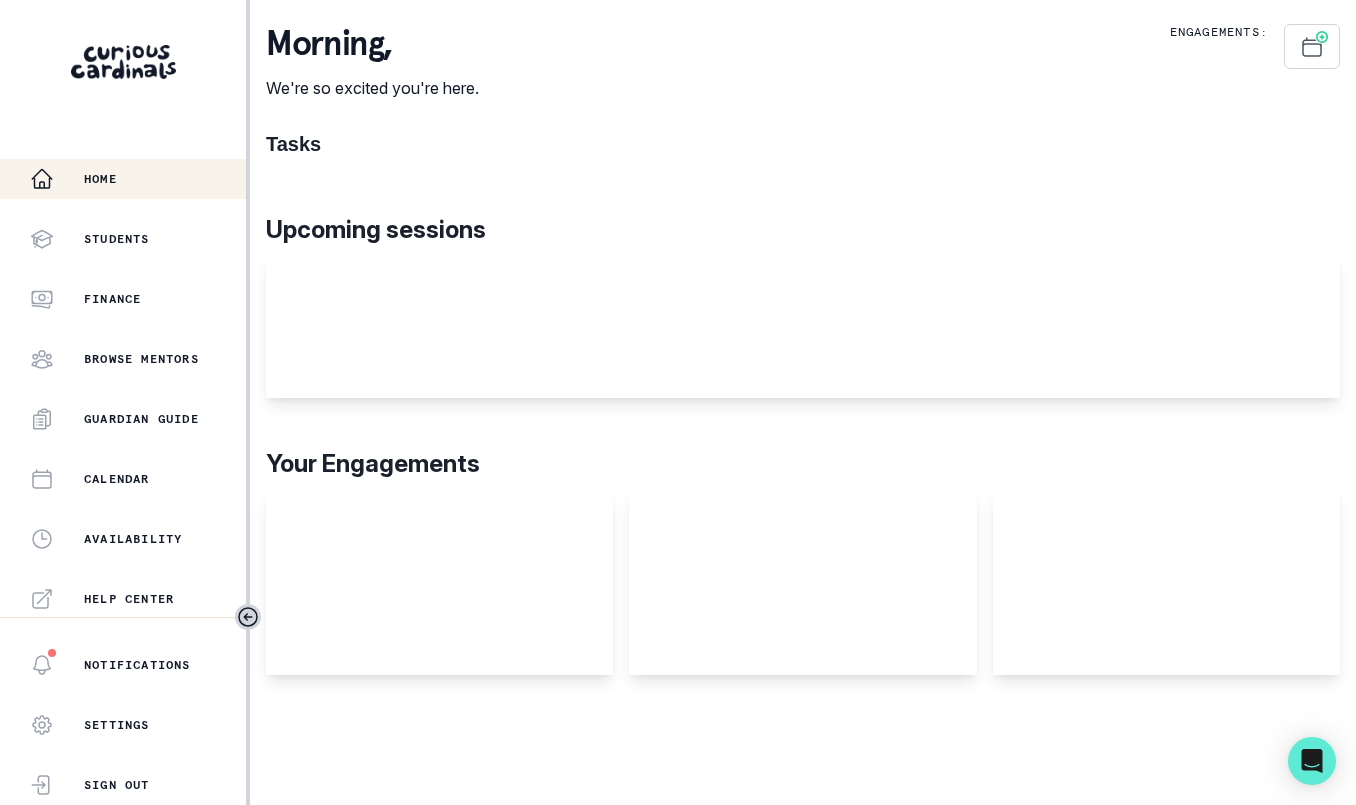scroll, scrollTop: 0, scrollLeft: 0, axis: both 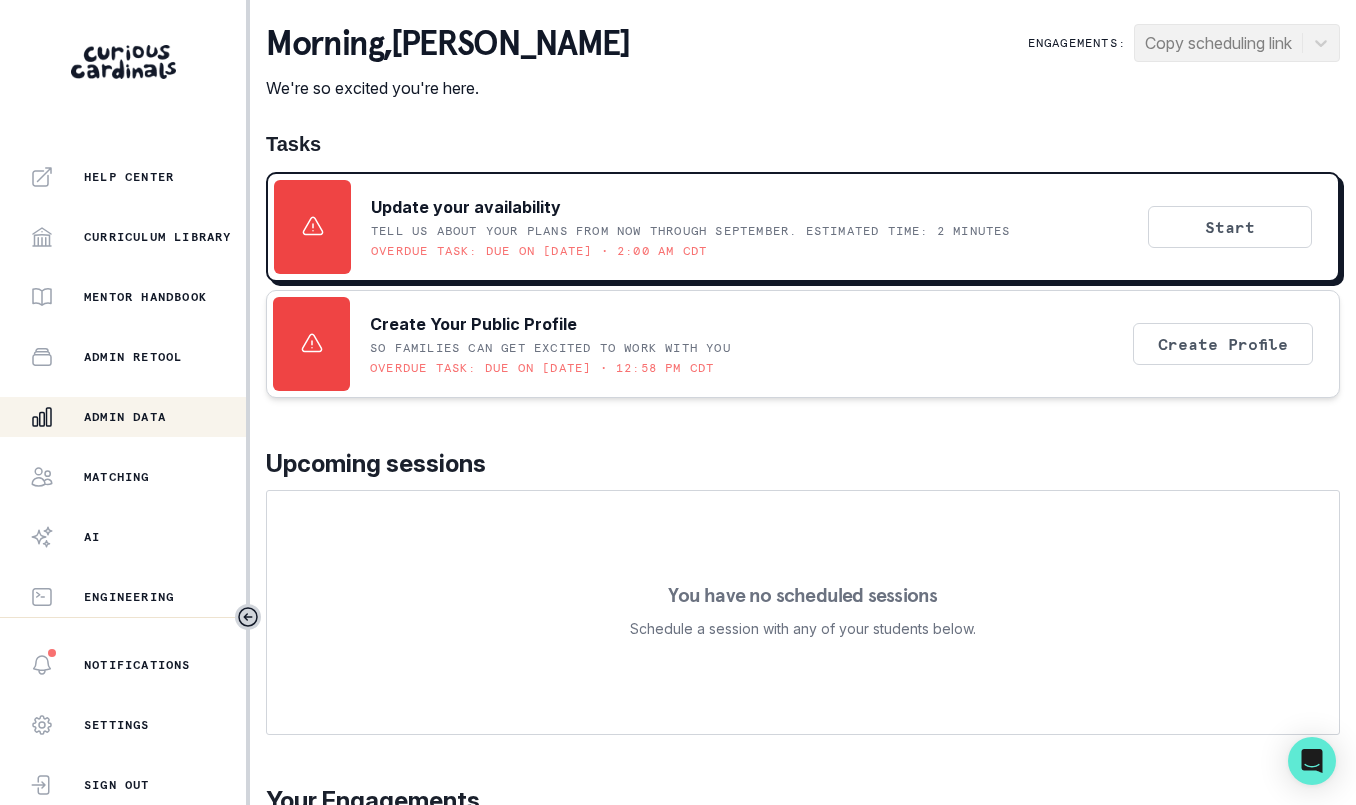 click on "Admin Data" at bounding box center [138, 417] 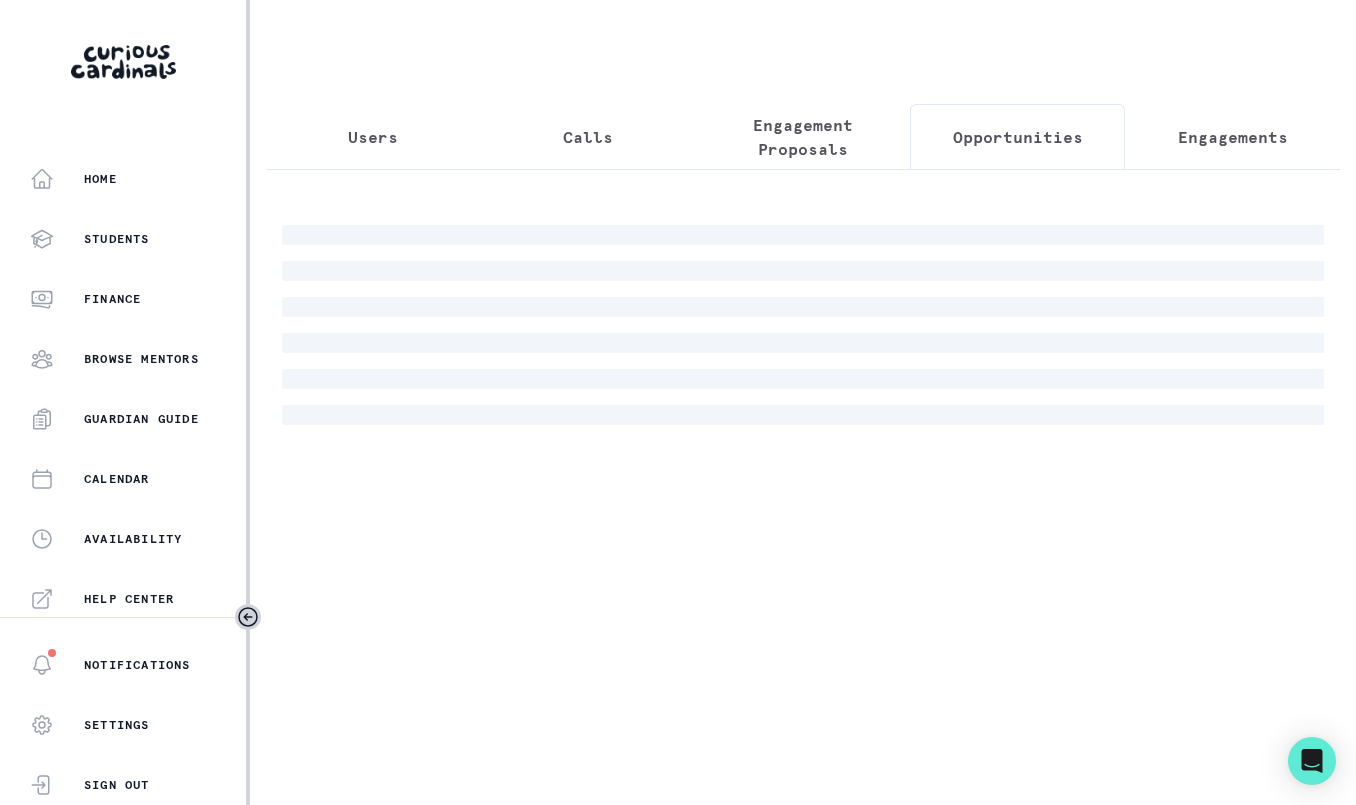 click on "Opportunities" at bounding box center (1018, 137) 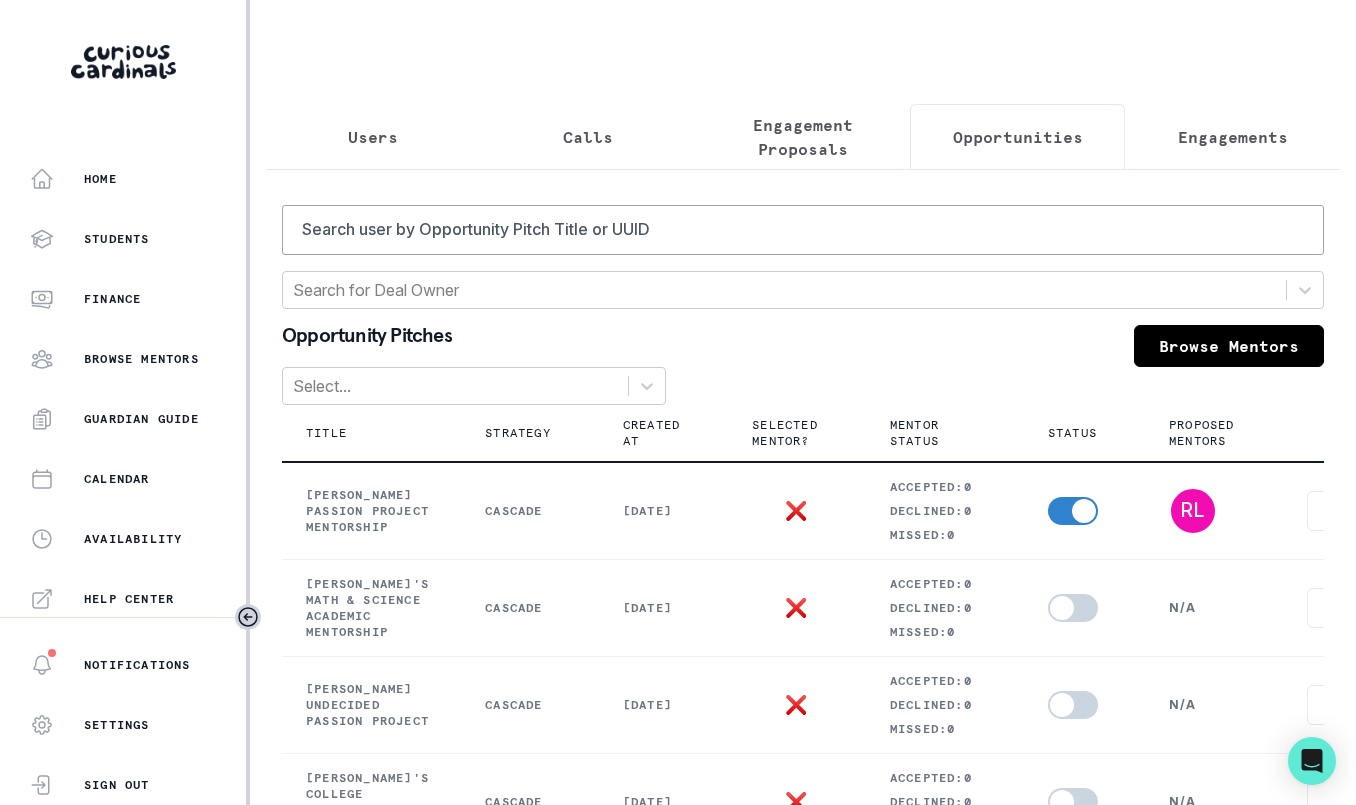 click on "Calls" at bounding box center (588, 137) 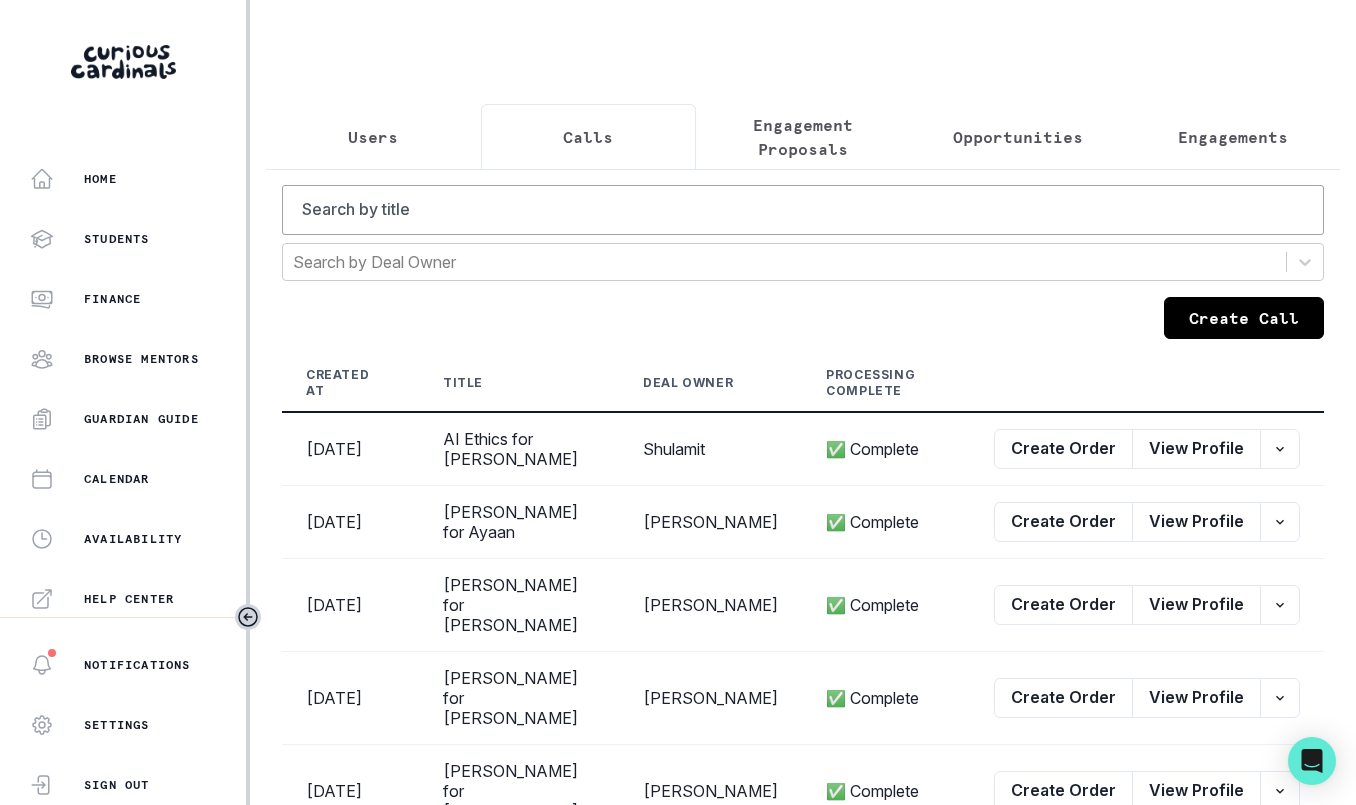 click on "Create Call" at bounding box center (1244, 318) 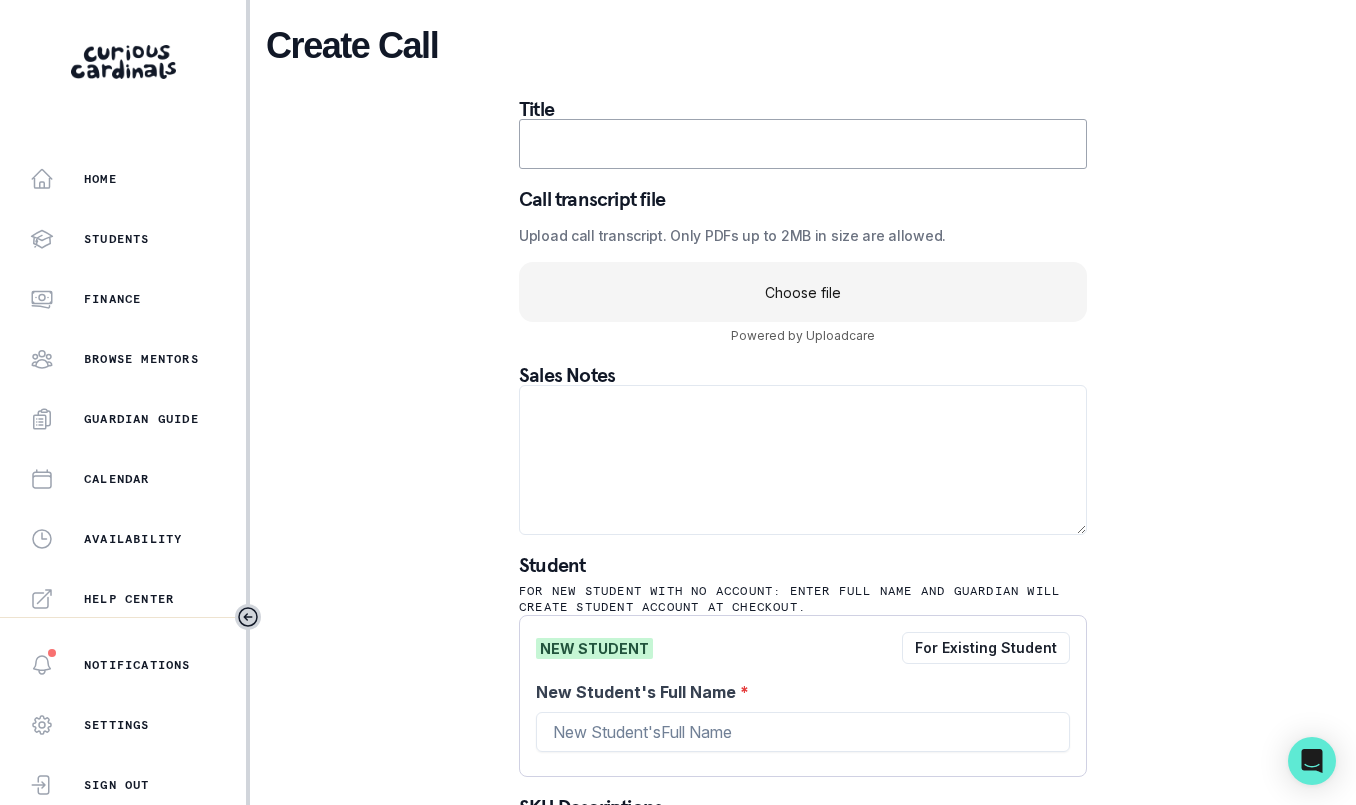 click on "Choose file" 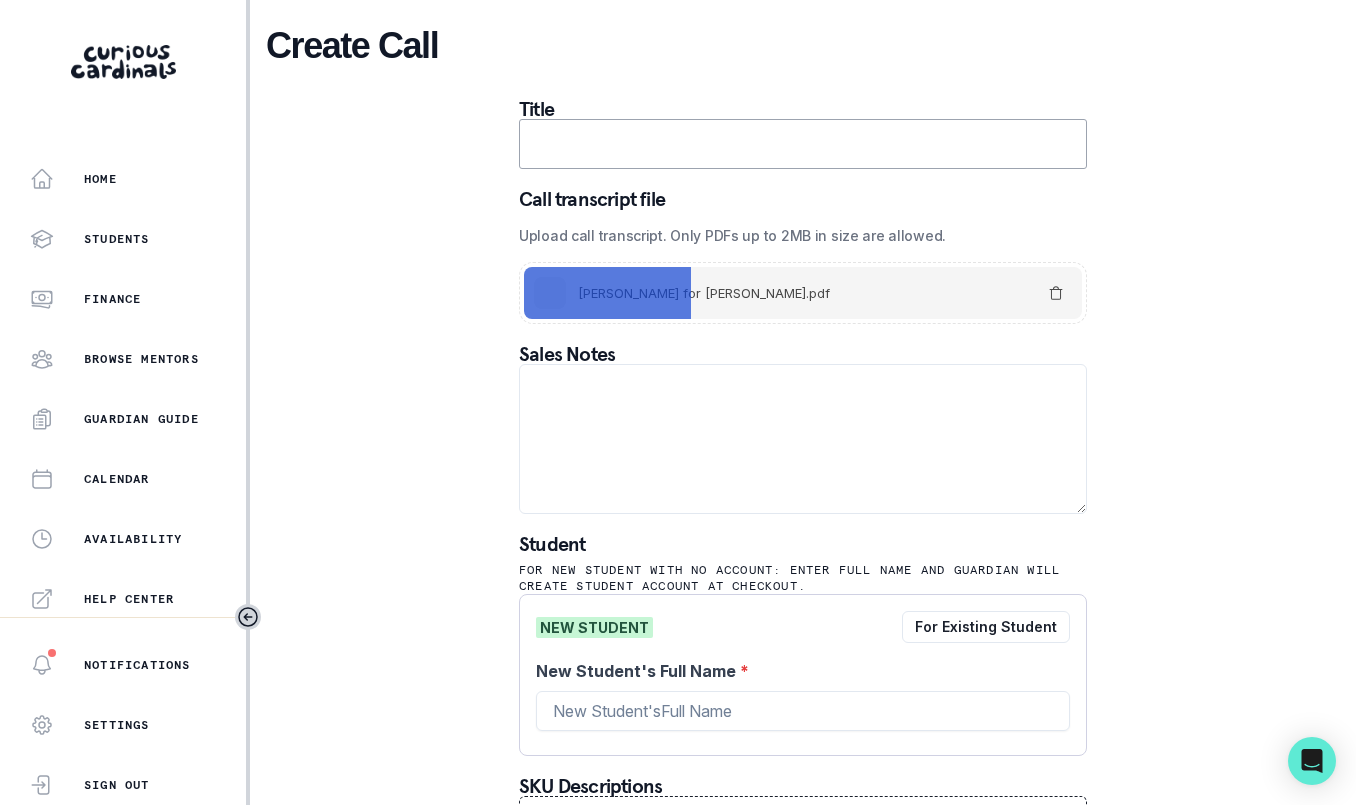 click at bounding box center (803, 144) 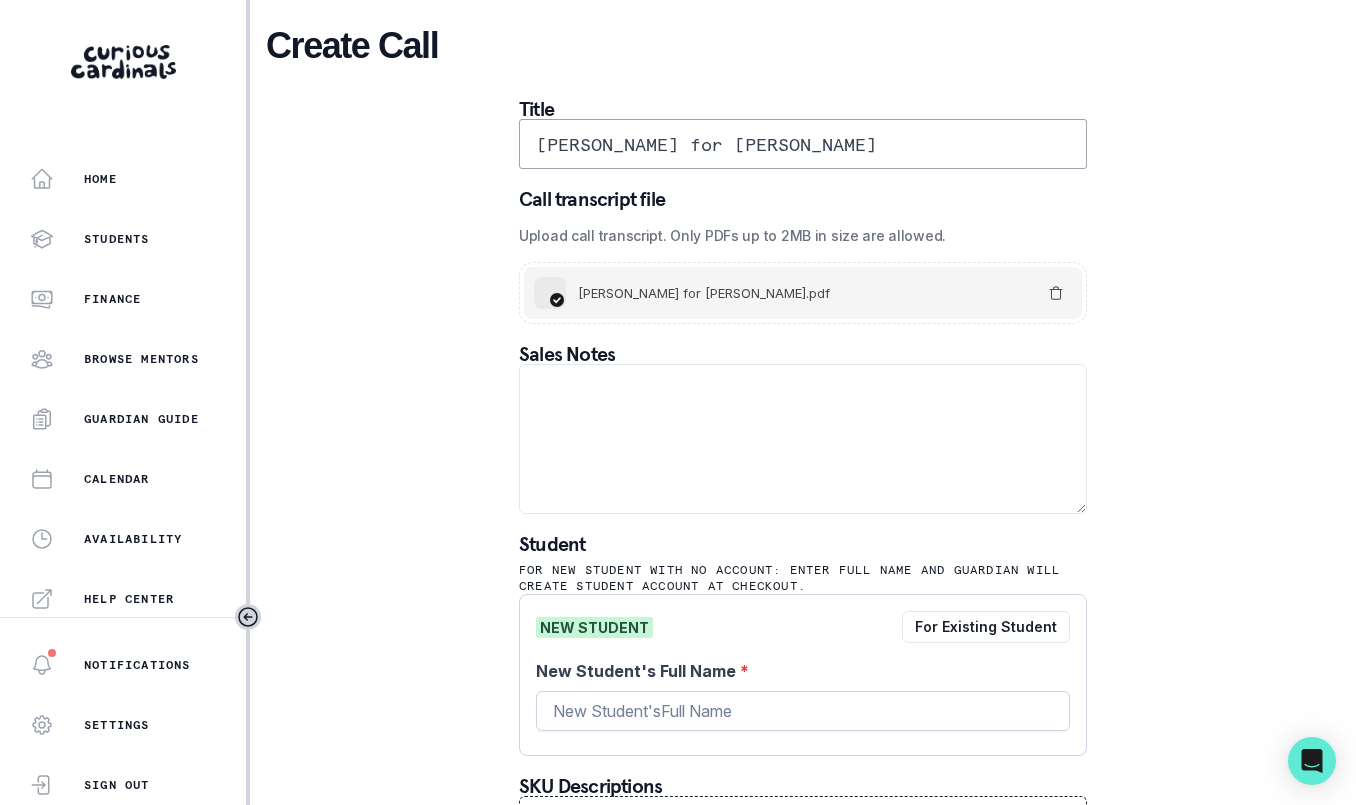 type on "[PERSON_NAME] for [PERSON_NAME]" 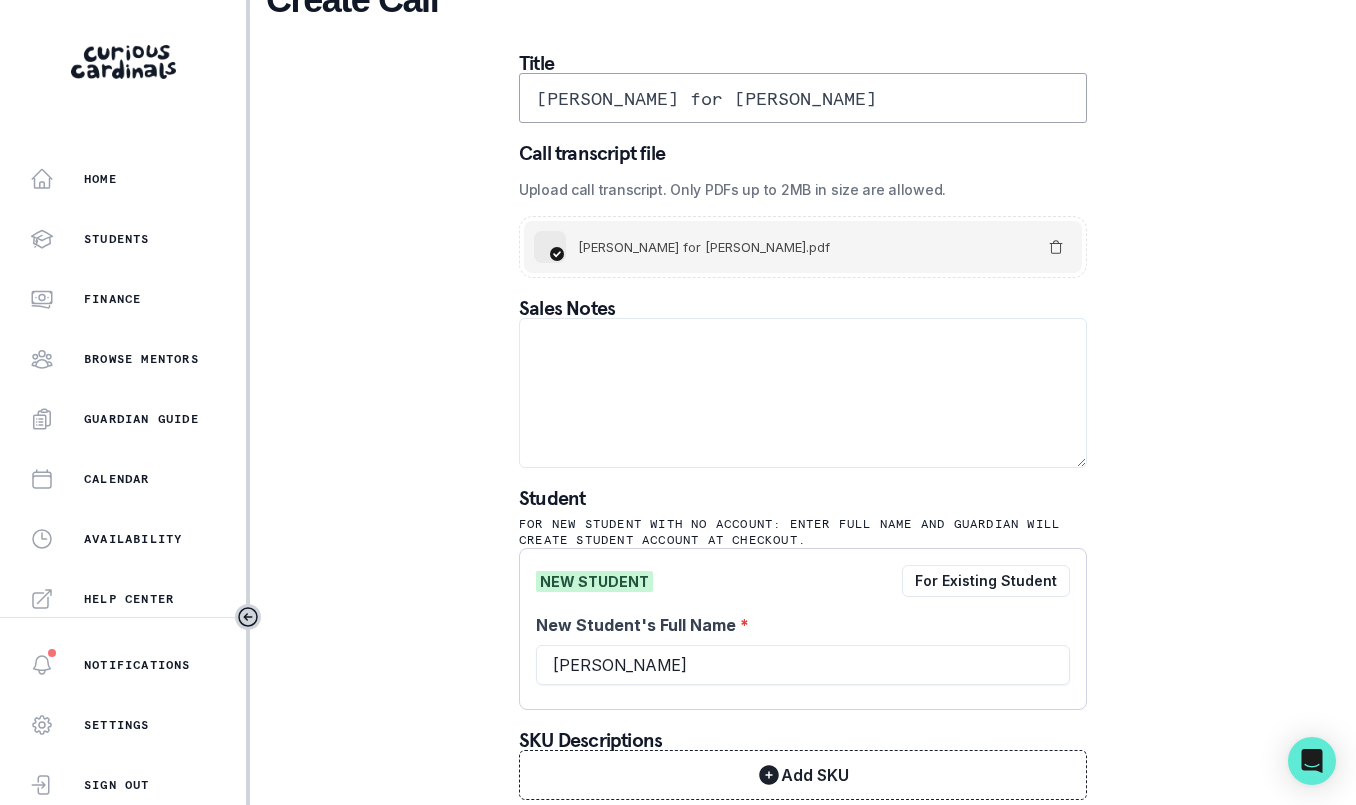 scroll, scrollTop: 115, scrollLeft: 0, axis: vertical 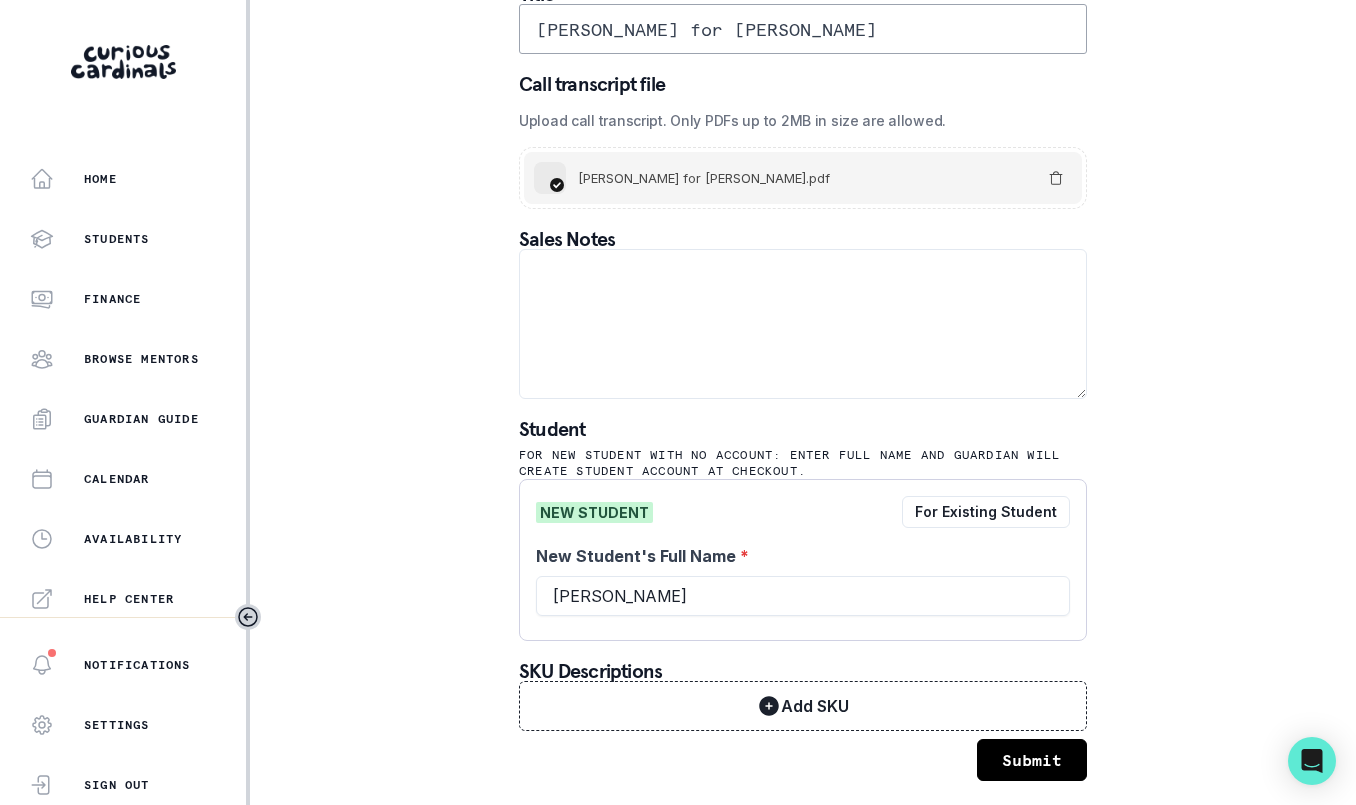 type on "[PERSON_NAME]" 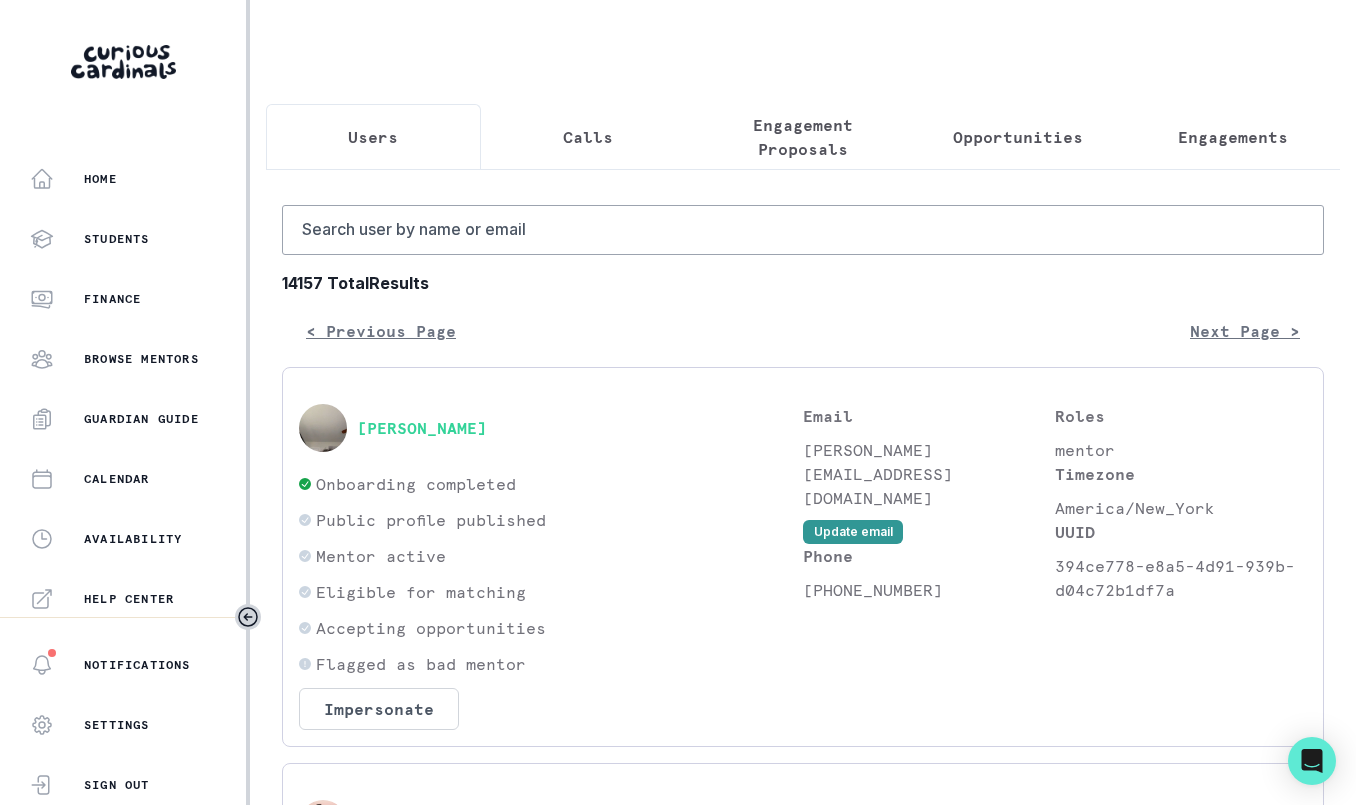 click on "Calls" at bounding box center (588, 137) 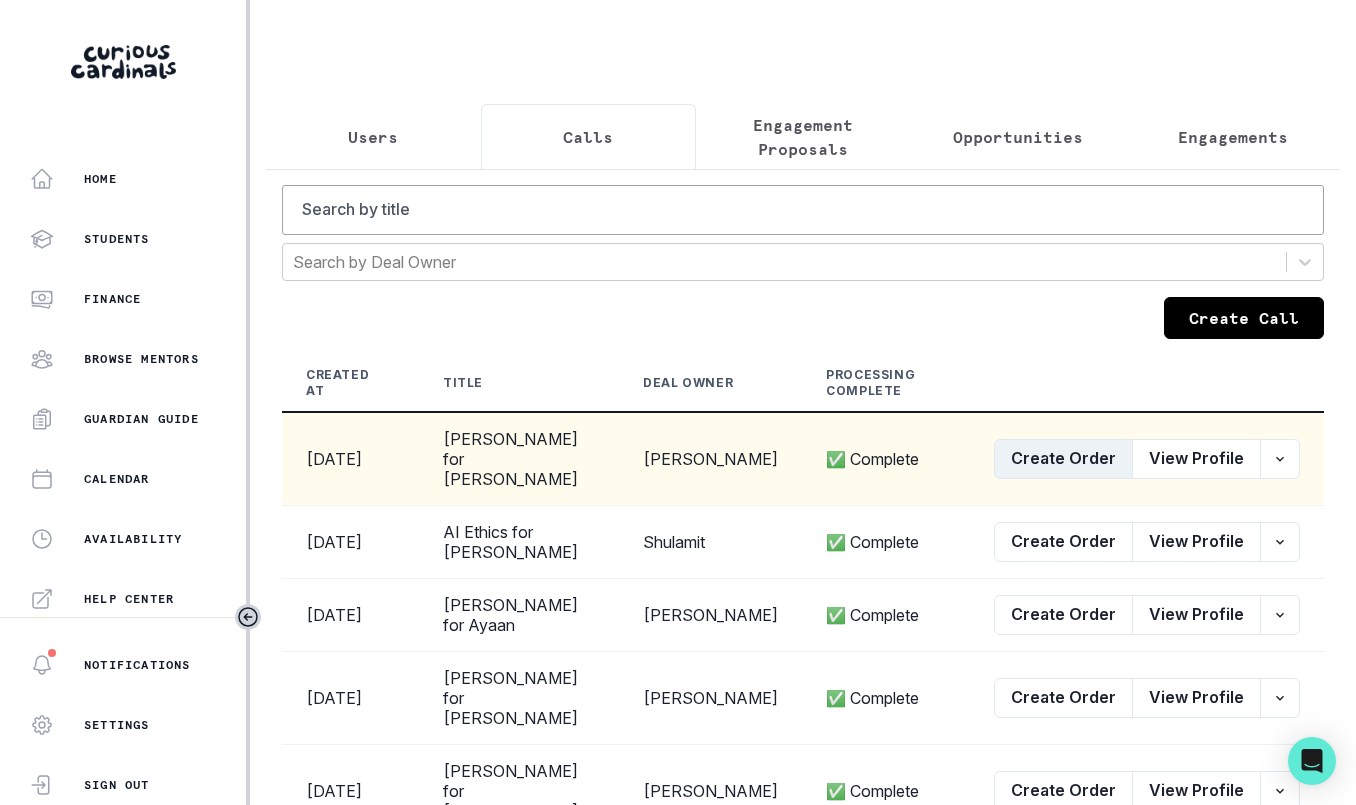 click on "Create Order" at bounding box center (1063, 459) 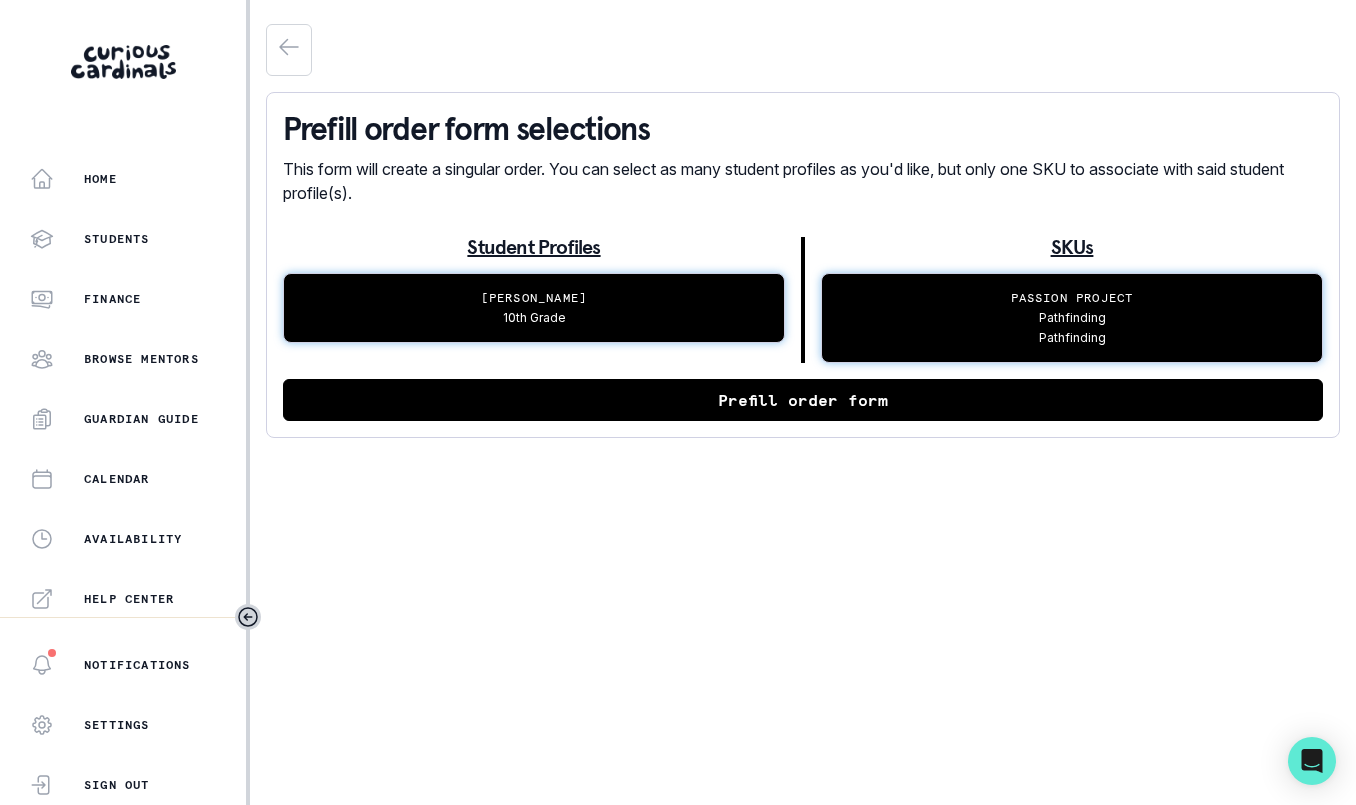 click on "Prefill order form" at bounding box center [803, 400] 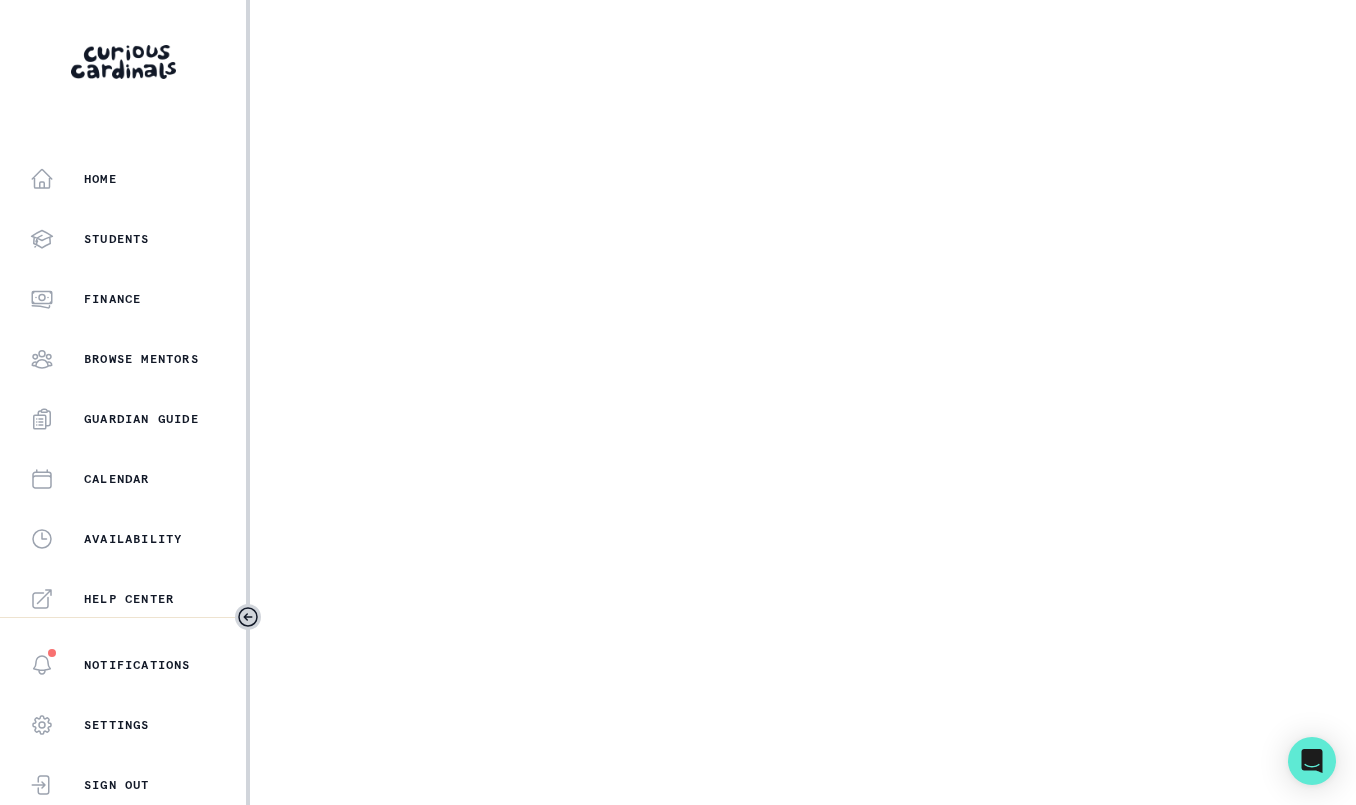 select on "b3713756-4135-4cda-87b8-2c7a26e5960c" 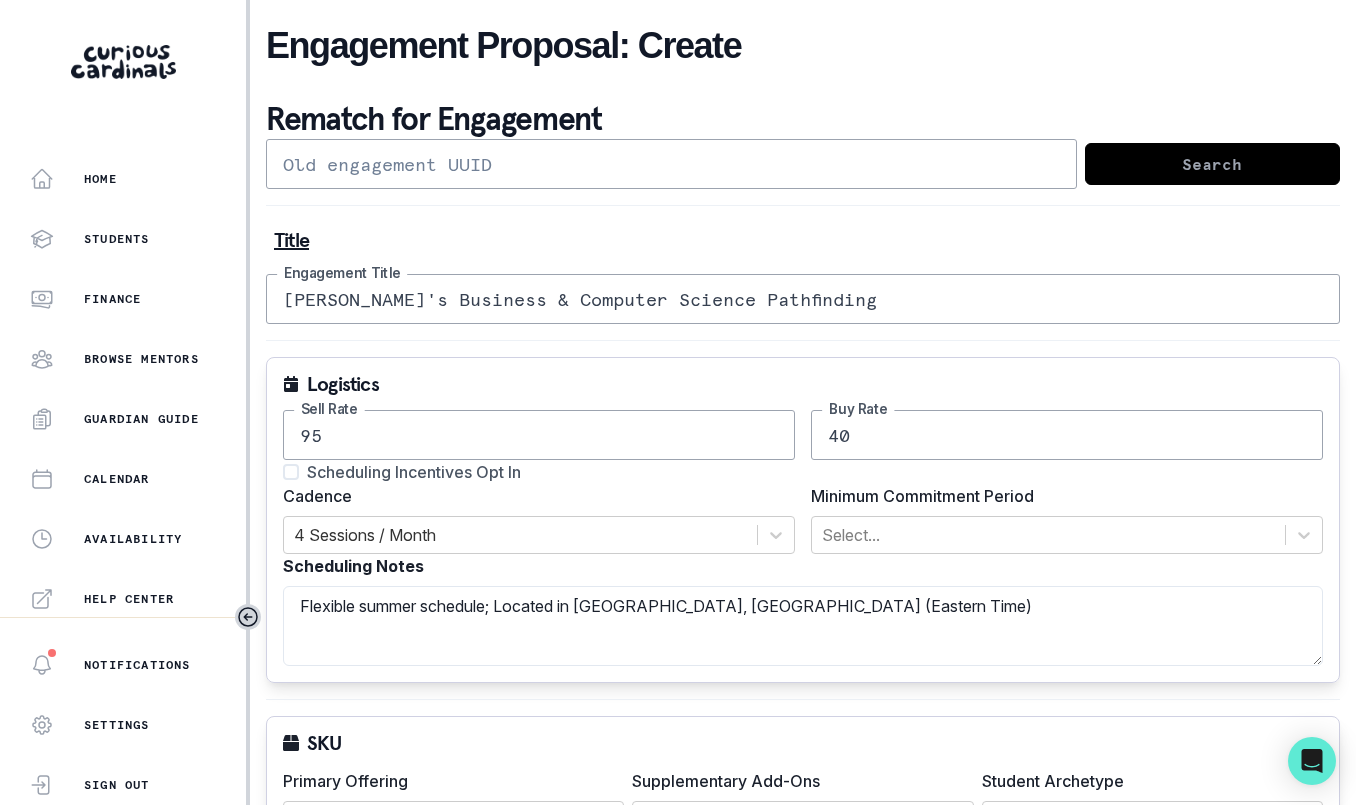 drag, startPoint x: 381, startPoint y: 305, endPoint x: 694, endPoint y: 308, distance: 313.01437 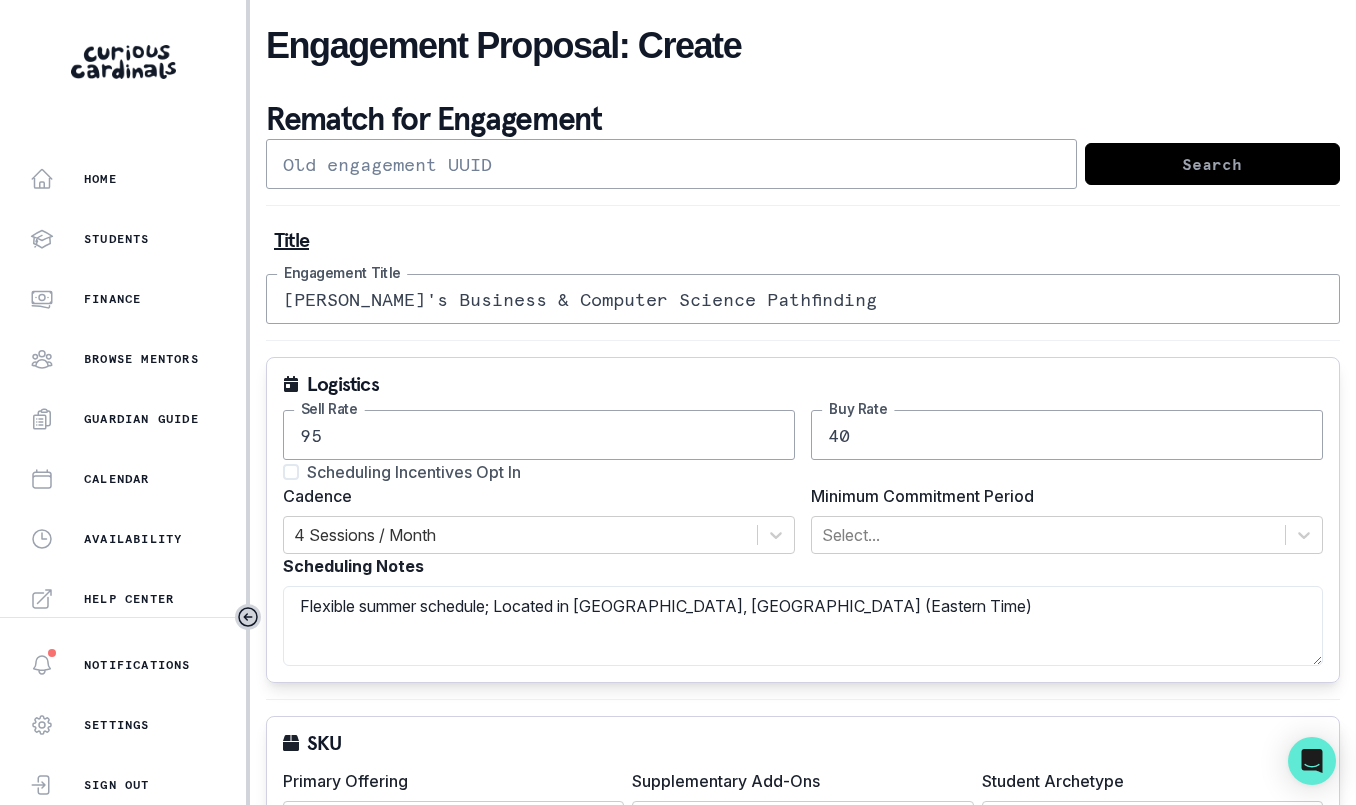 click on "[PERSON_NAME]'s Business & Computer Science Pathfinding" at bounding box center (803, 299) 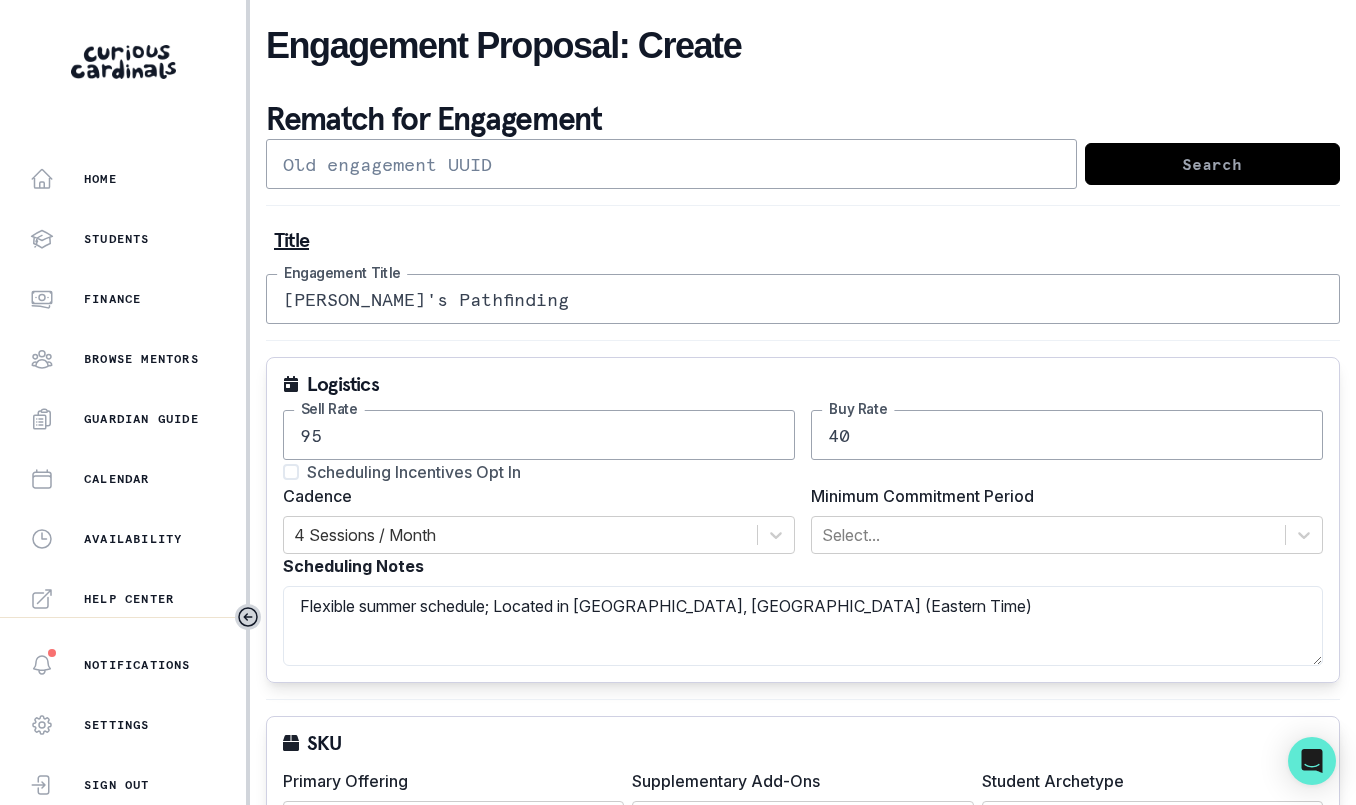 click on "[PERSON_NAME]'s Pathfinding" at bounding box center [803, 299] 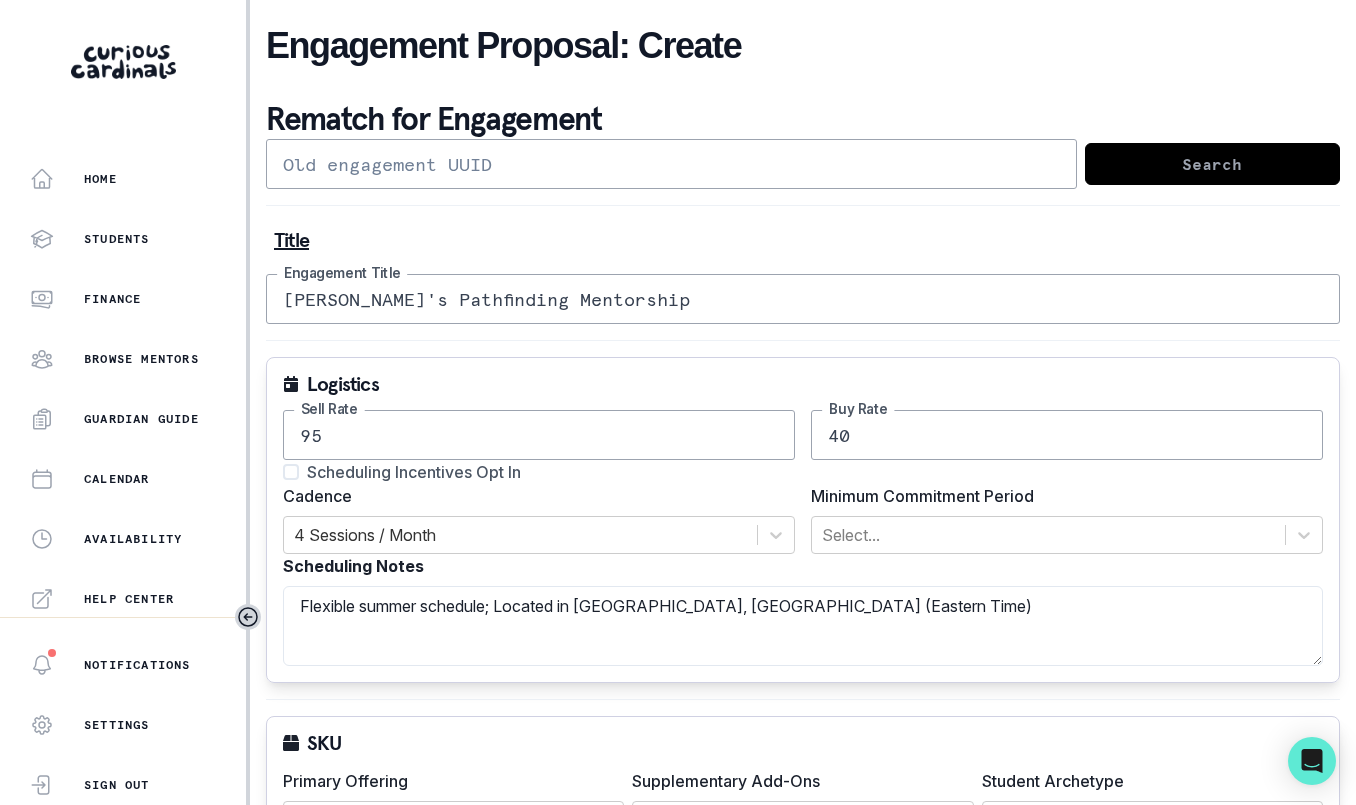 click on "Scheduling Incentives Opt In" at bounding box center [414, 472] 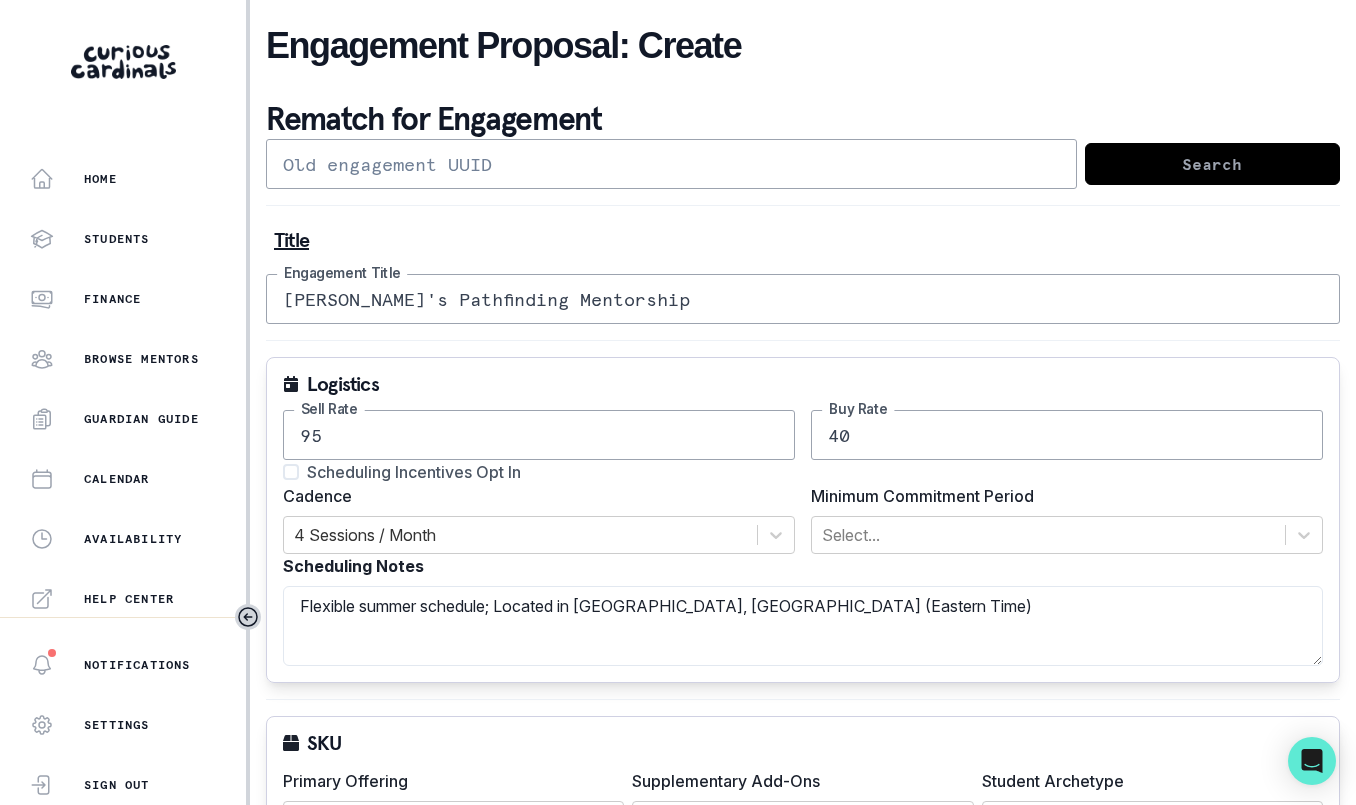 checkbox on "true" 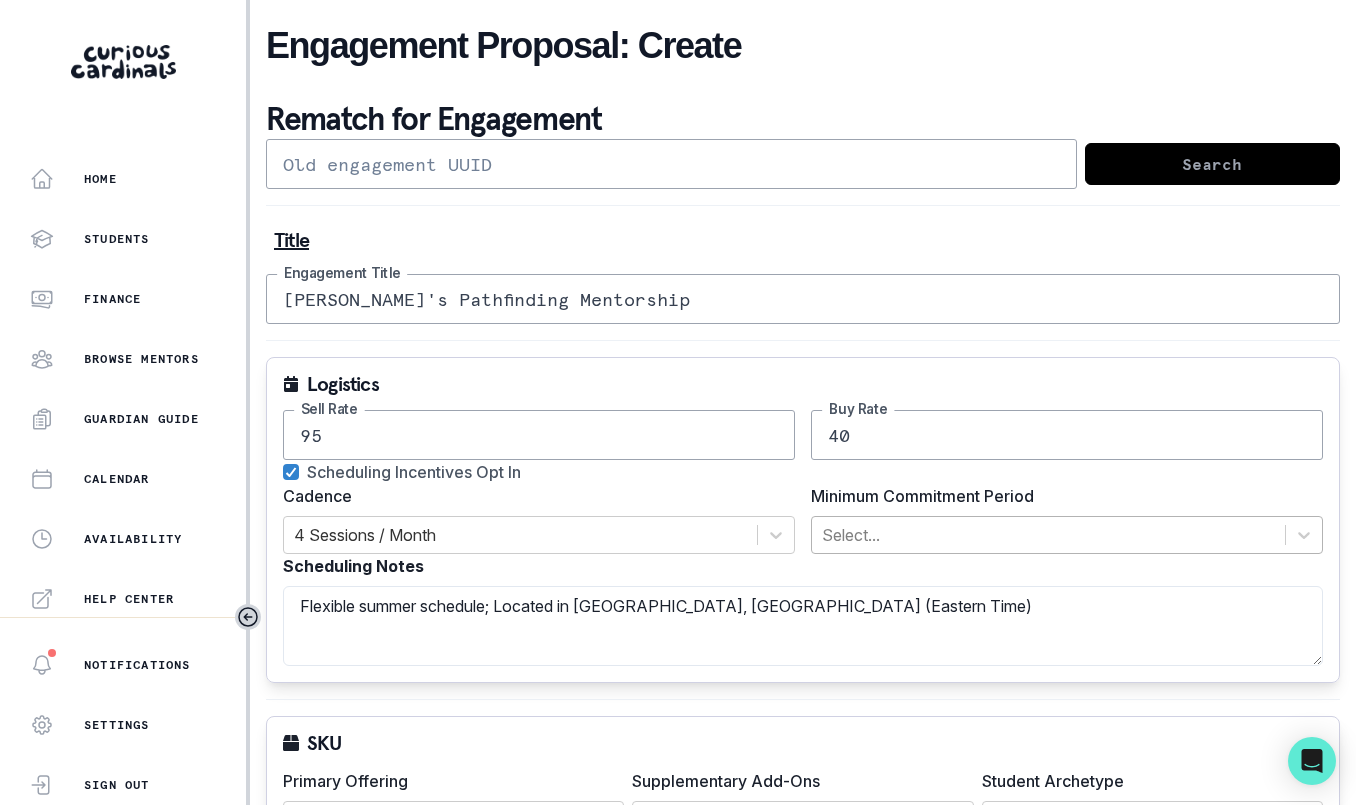 click at bounding box center [1048, 535] 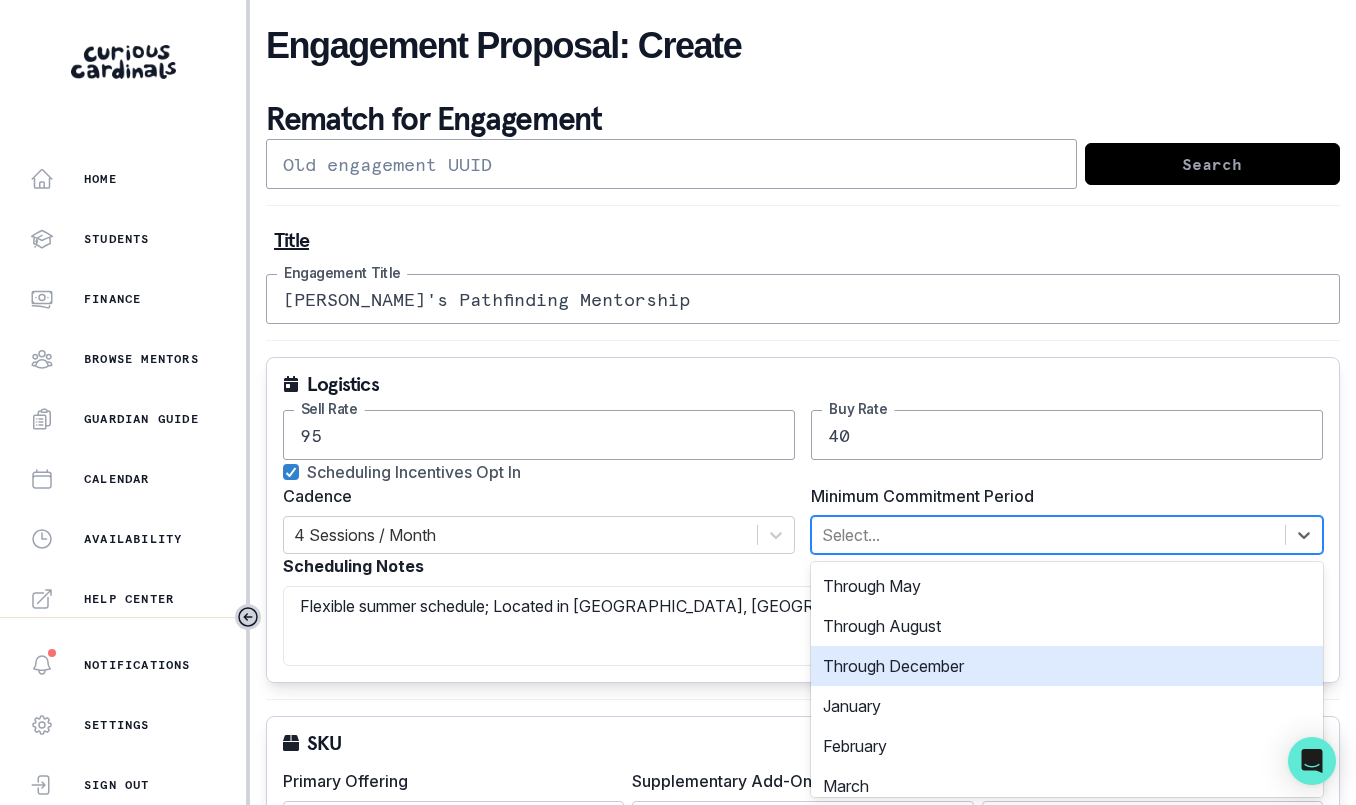 click on "Through December" at bounding box center (1067, 666) 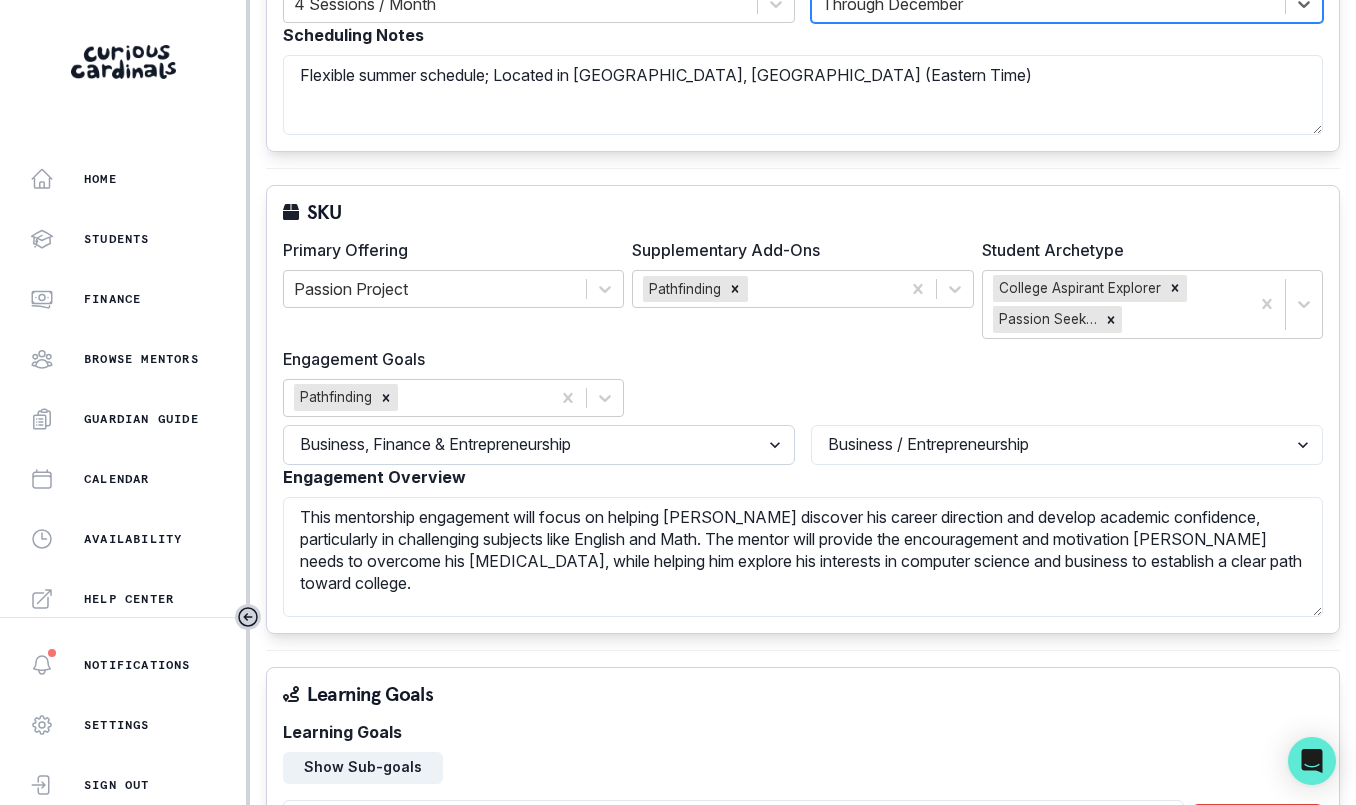 scroll, scrollTop: 566, scrollLeft: 0, axis: vertical 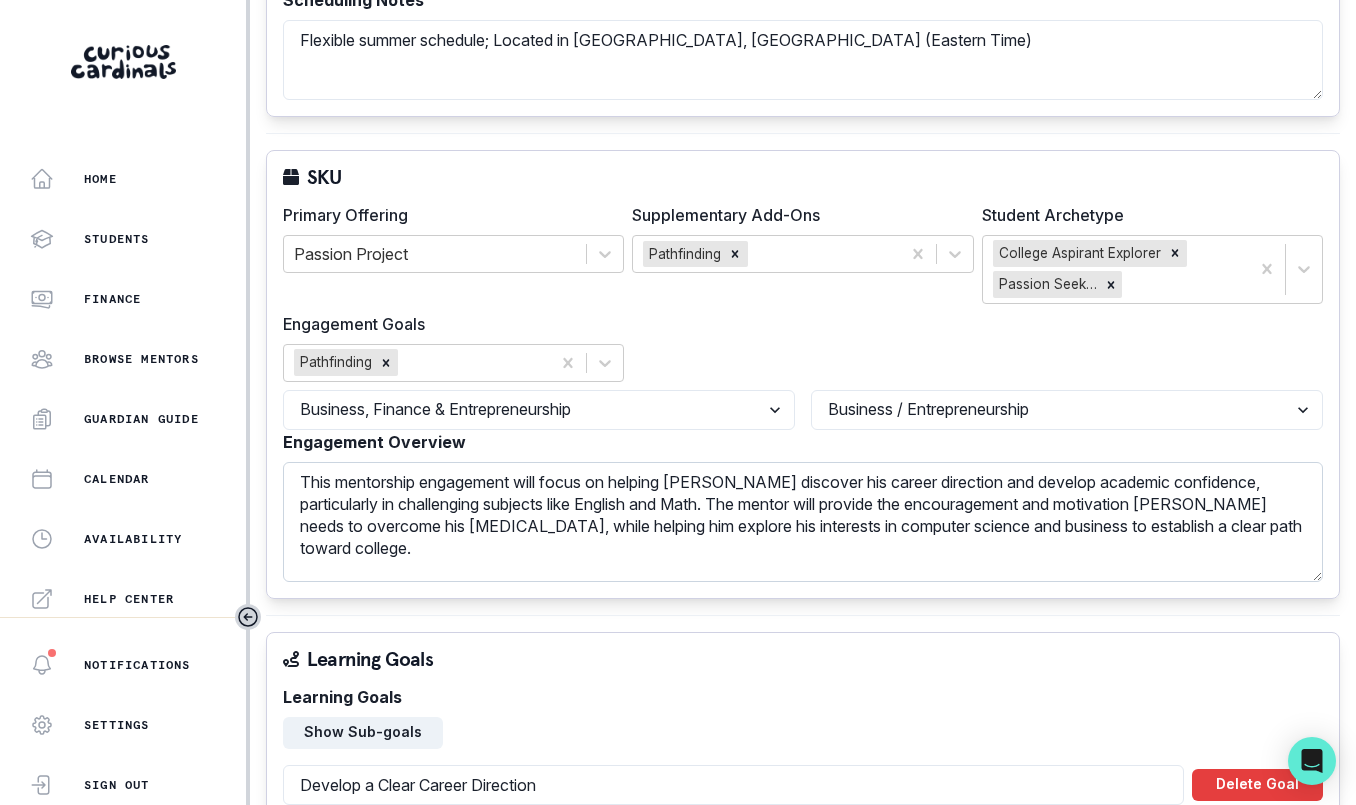 click on "This mentorship engagement will focus on helping [PERSON_NAME] discover his career direction and develop academic confidence, particularly in challenging subjects like English and Math. The mentor will provide the encouragement and motivation [PERSON_NAME] needs to overcome his [MEDICAL_DATA], while helping him explore his interests in computer science and business to establish a clear path toward college." at bounding box center [803, 522] 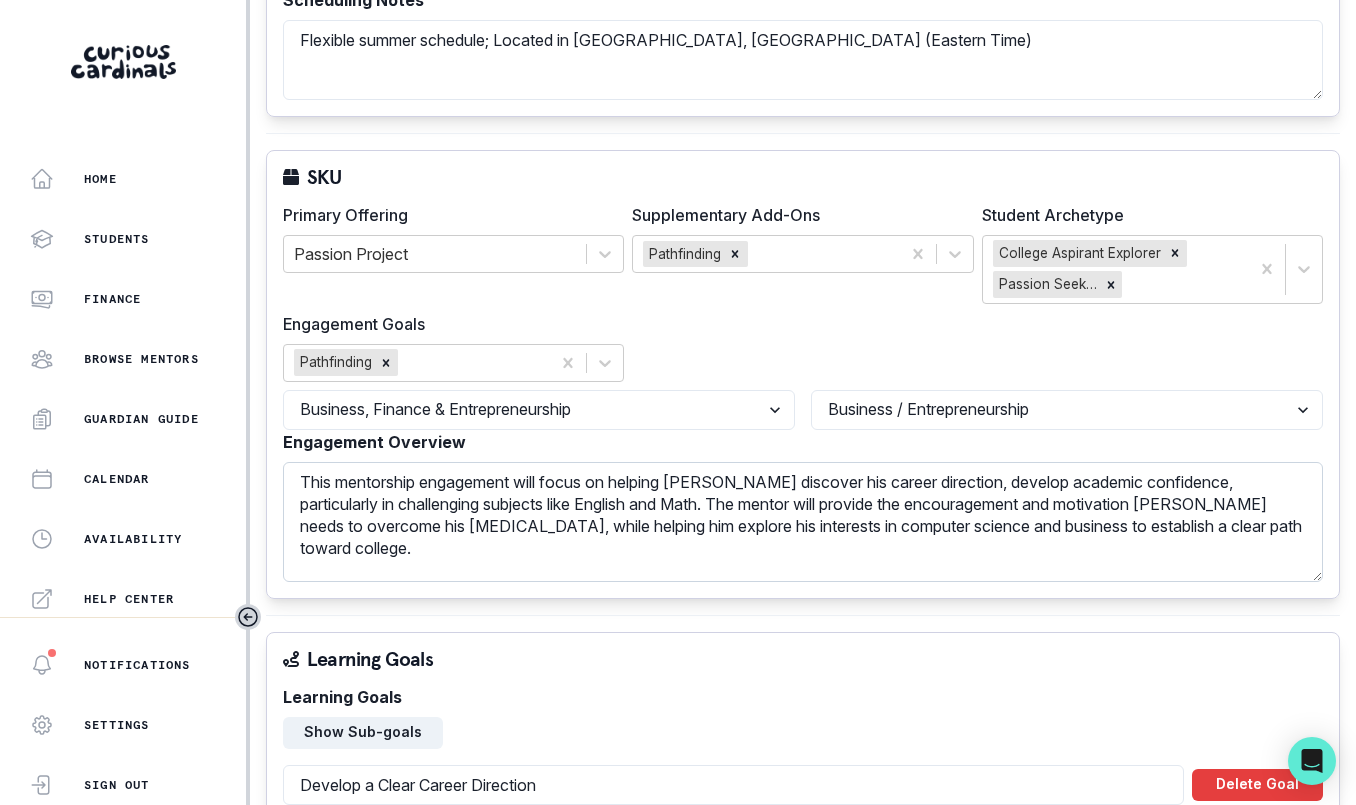 drag, startPoint x: 1201, startPoint y: 480, endPoint x: 634, endPoint y: 502, distance: 567.42664 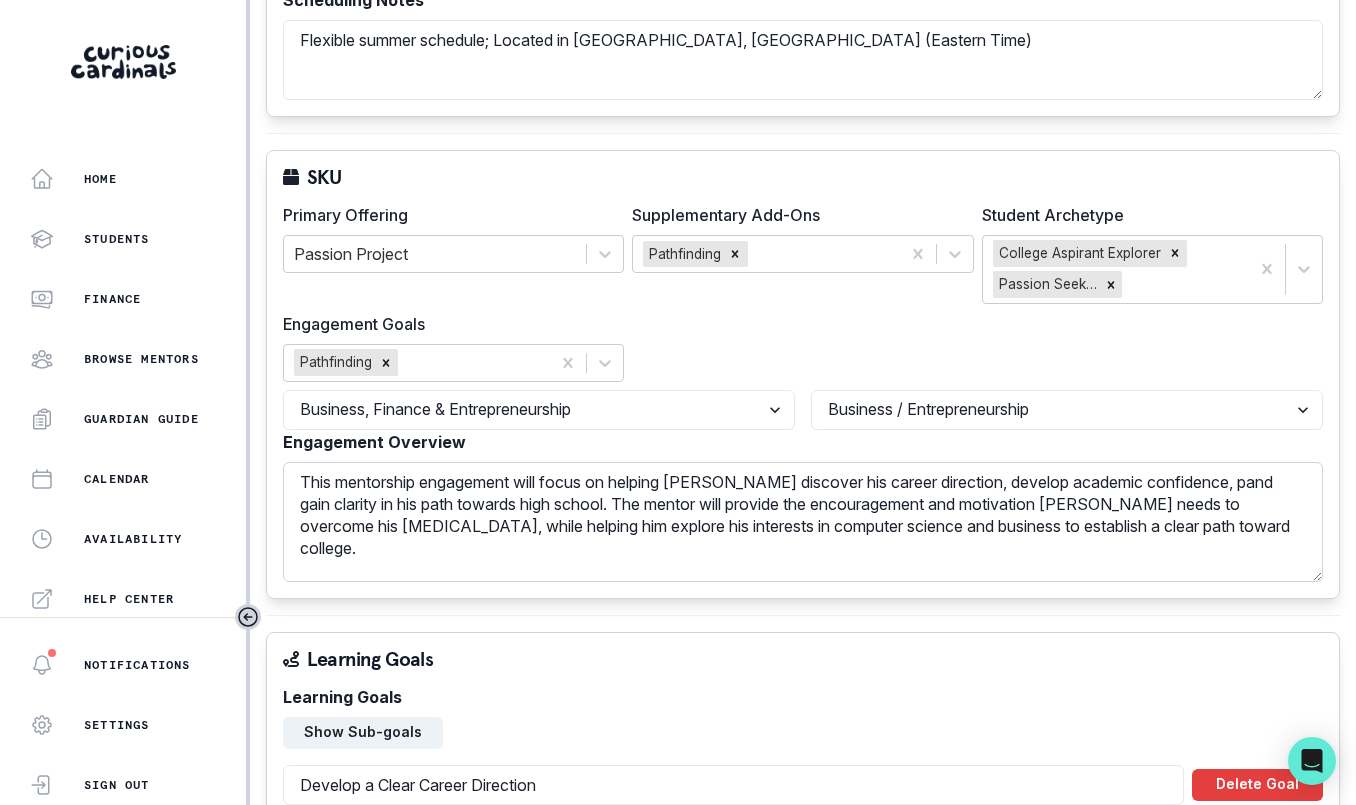 click on "This mentorship engagement will focus on helping [PERSON_NAME] discover his career direction, develop academic confidence, pand gain clarity in his path towards high school. The mentor will provide the encouragement and motivation [PERSON_NAME] needs to overcome his [MEDICAL_DATA], while helping him explore his interests in computer science and business to establish a clear path toward college." at bounding box center (803, 522) 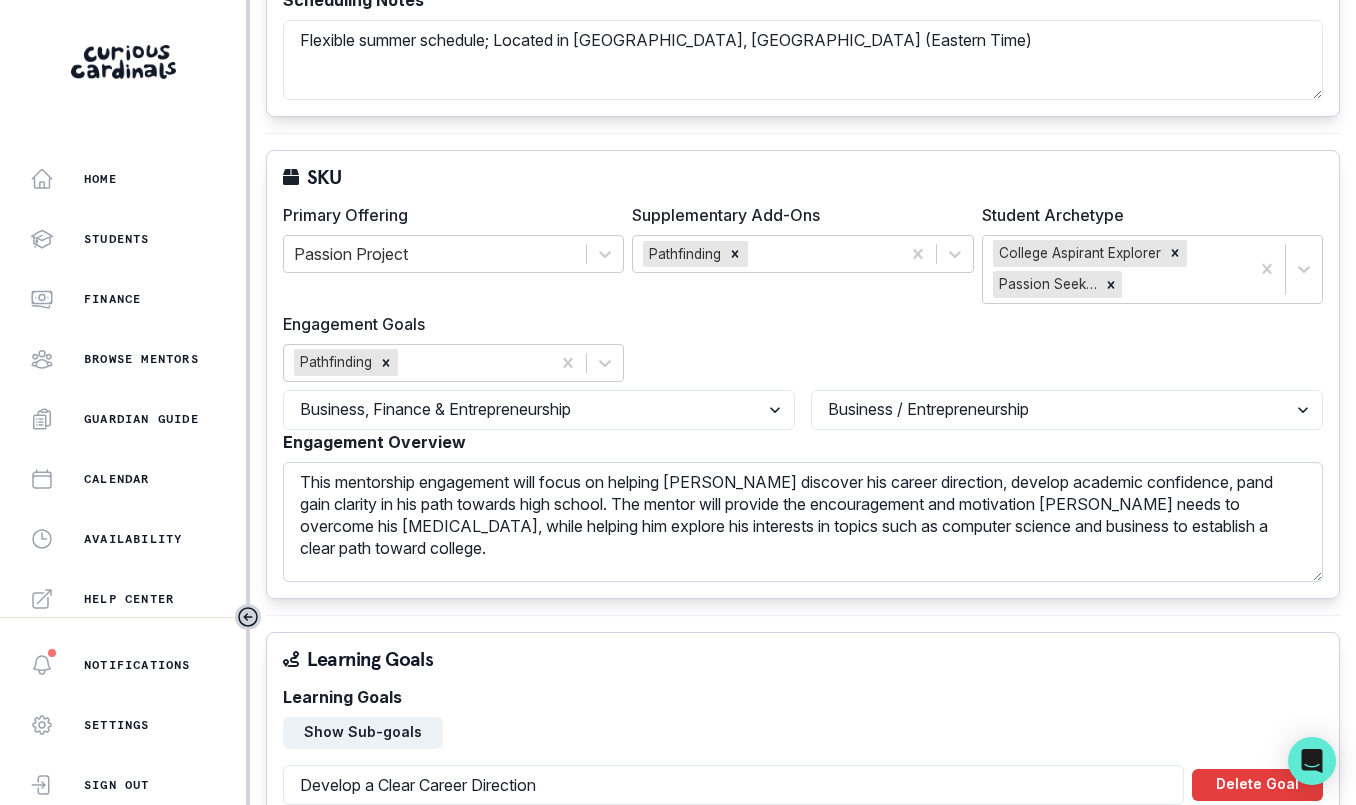 click on "This mentorship engagement will focus on helping [PERSON_NAME] discover his career direction, develop academic confidence, pand gain clarity in his path towards high school. The mentor will provide the encouragement and motivation [PERSON_NAME] needs to overcome his [MEDICAL_DATA], while helping him explore his interests in topics such as computer science and business to establish a clear path toward college." at bounding box center (803, 522) 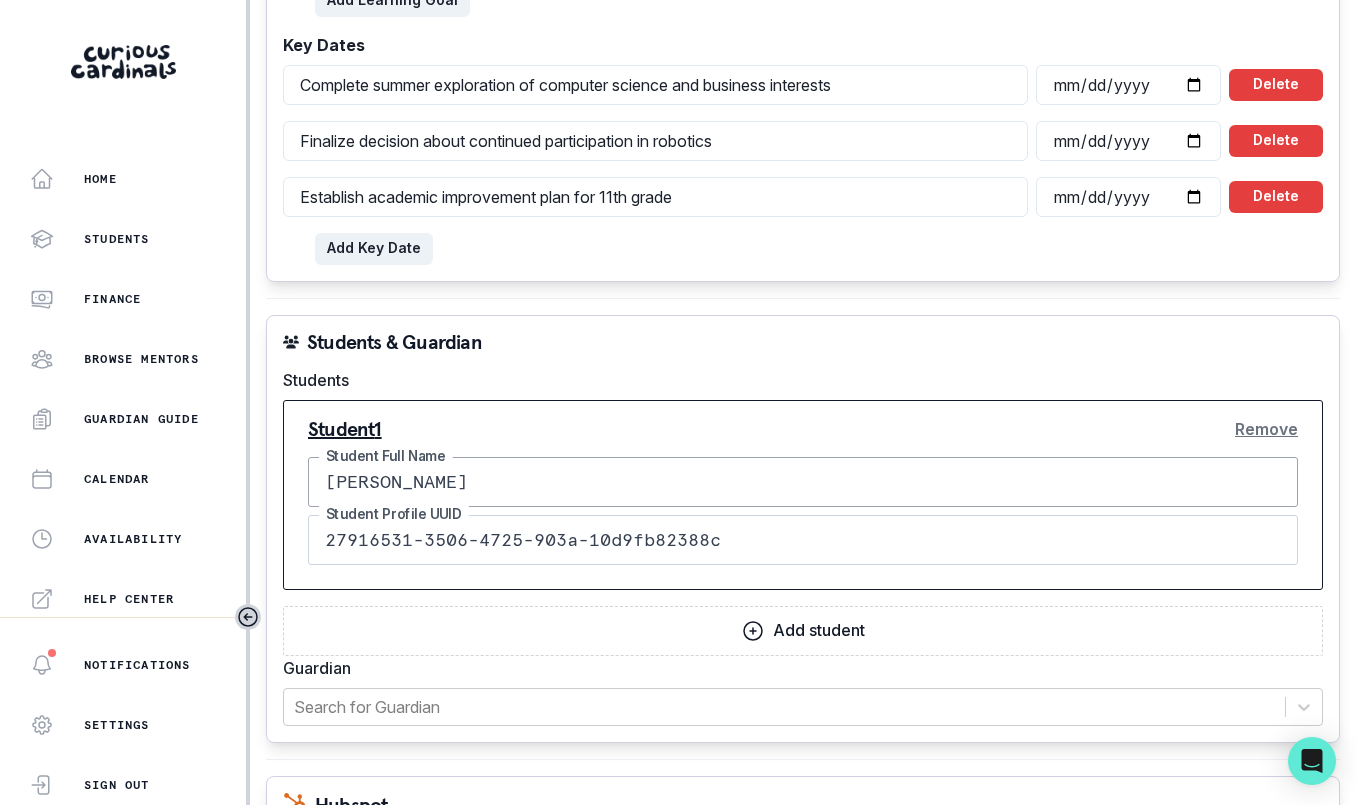 scroll, scrollTop: 1790, scrollLeft: 0, axis: vertical 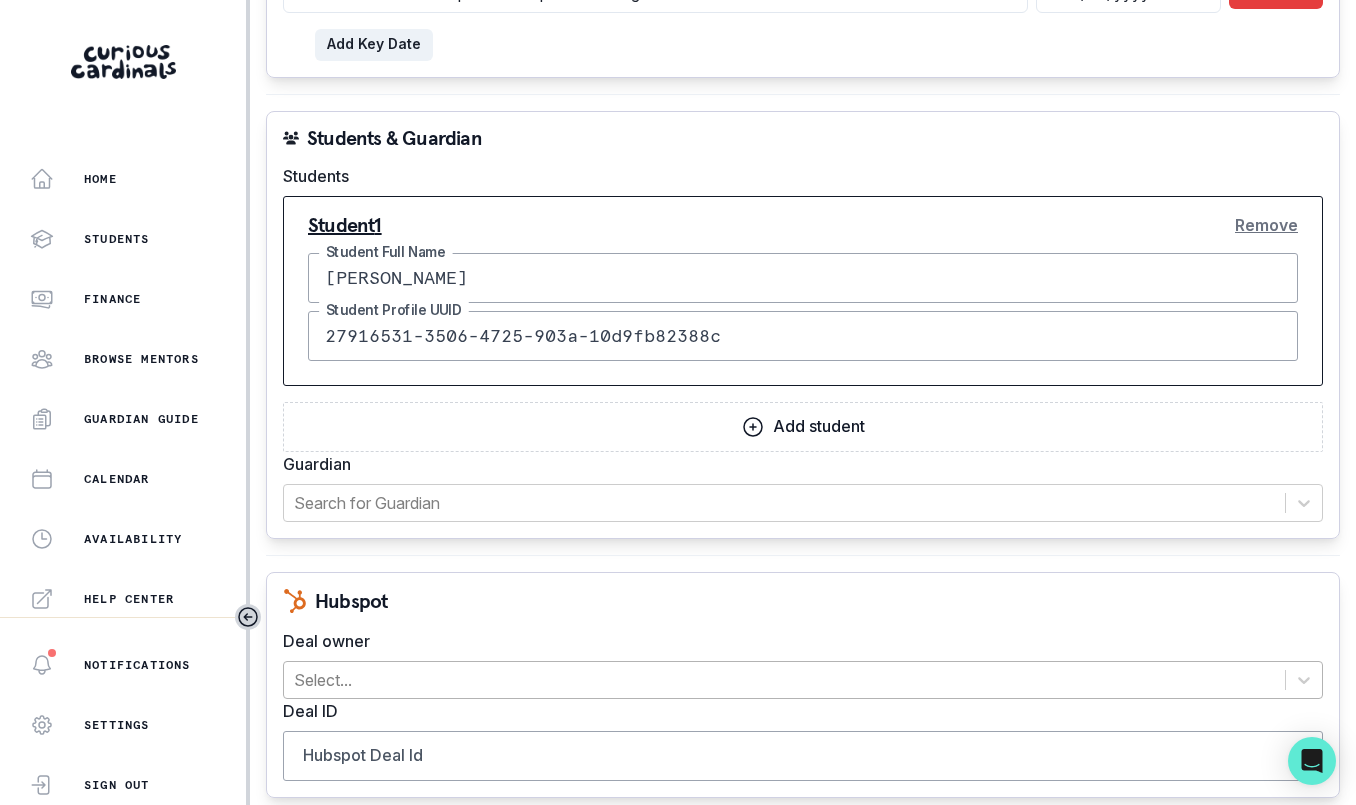type on "This mentorship engagement will focus on helping [PERSON_NAME] discover his career direction, develop academic confidence, pand gain clarity in his path towards high school. The mentor will provide the encouragement and motivation [PERSON_NAME] needs to overcome his [MEDICAL_DATA], while helping him explore his interests in topics such as computer science and business to establish a clear path toward college." 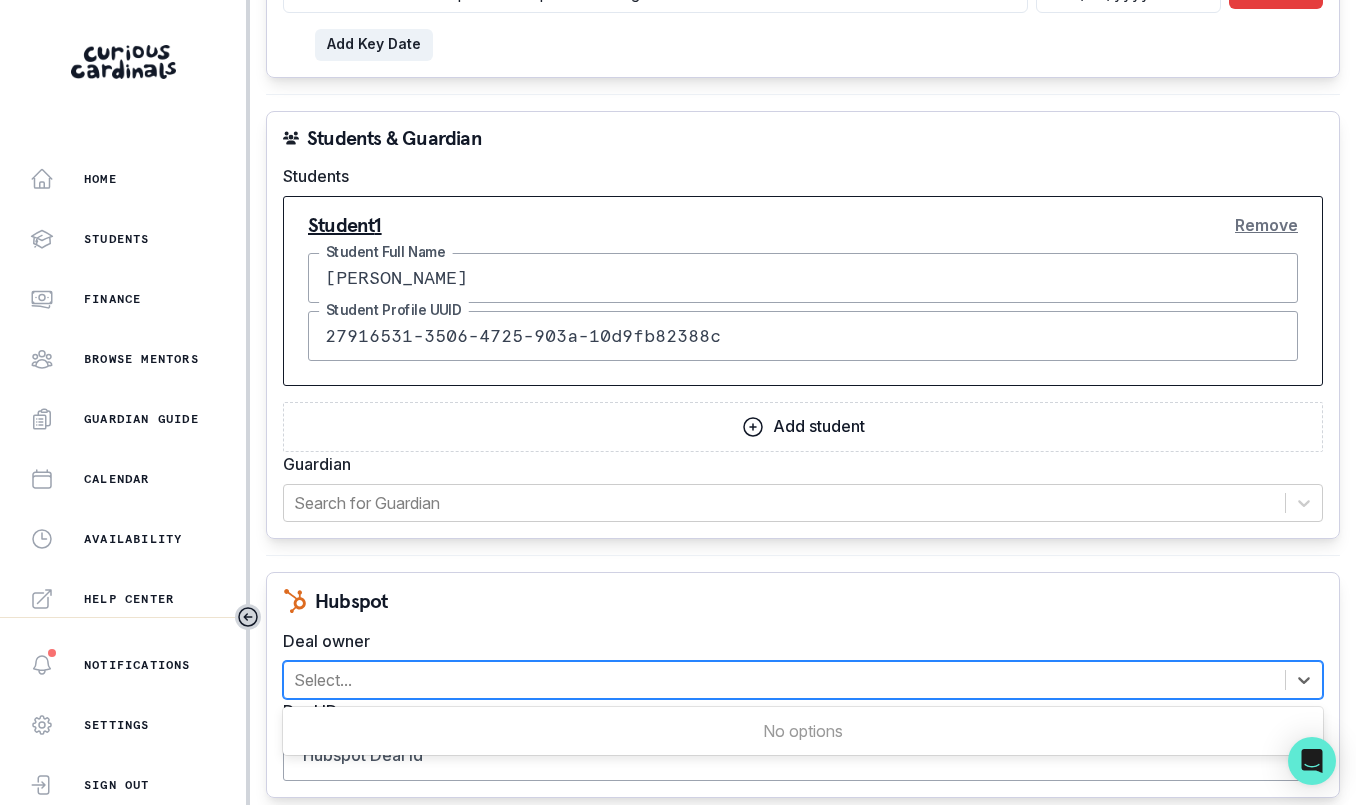 click at bounding box center [784, 680] 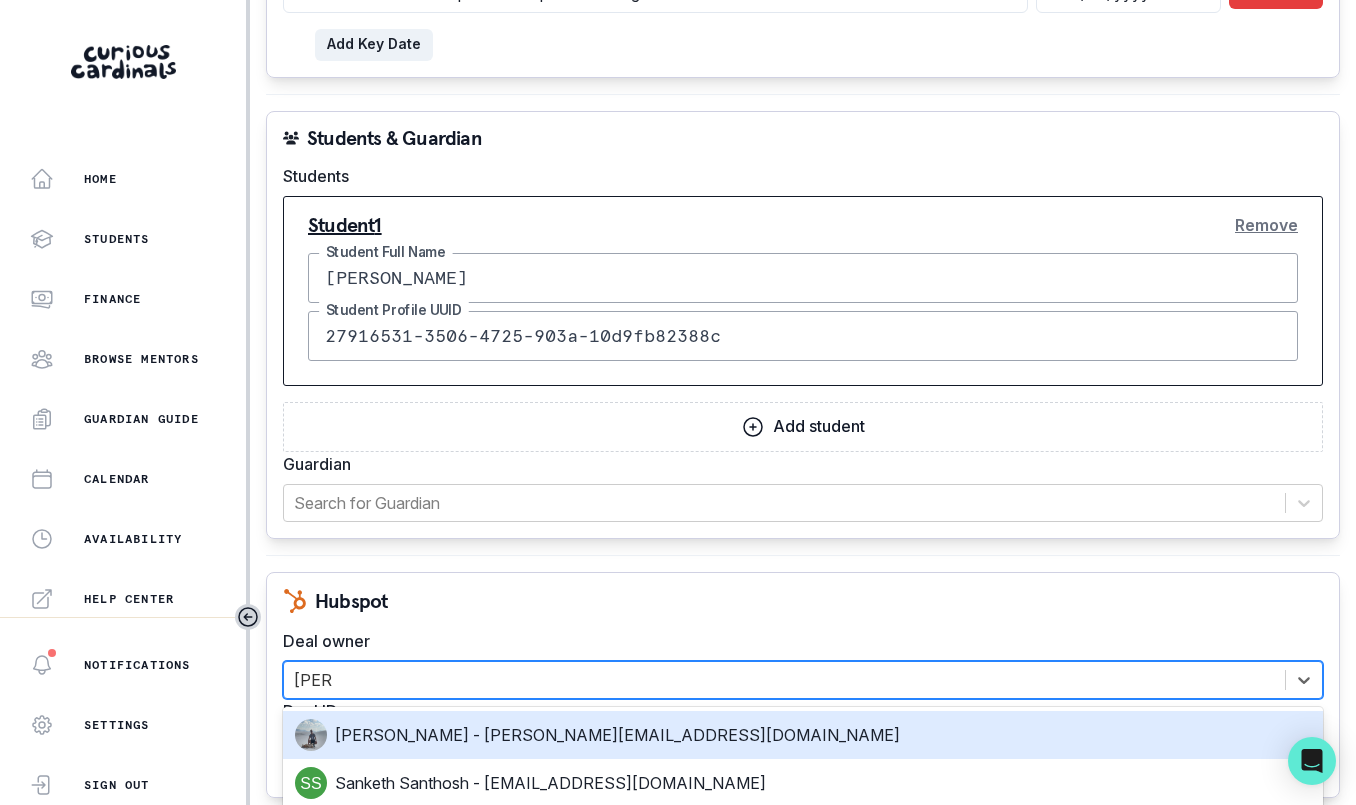 type on "[PERSON_NAME]" 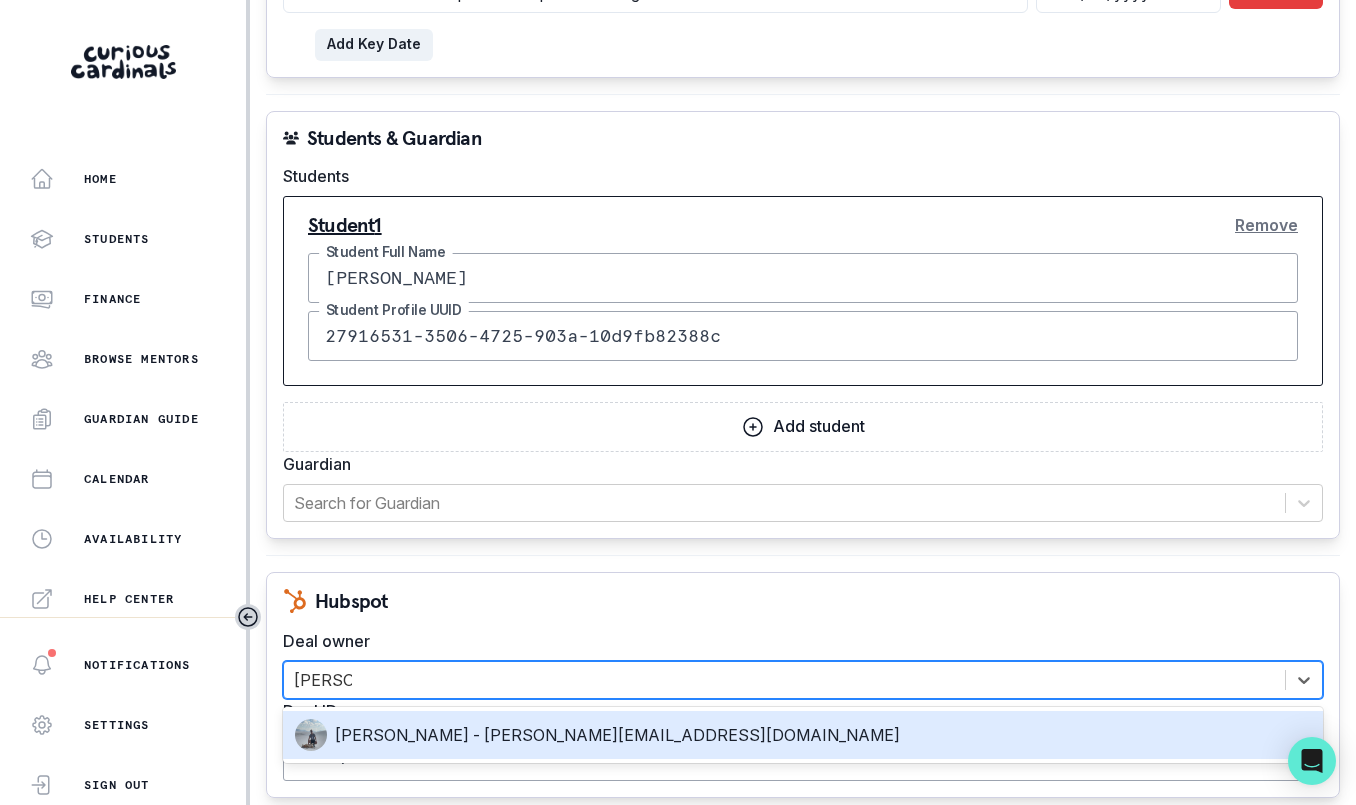 click on "[PERSON_NAME] - [PERSON_NAME][EMAIL_ADDRESS][DOMAIN_NAME]" at bounding box center [803, 735] 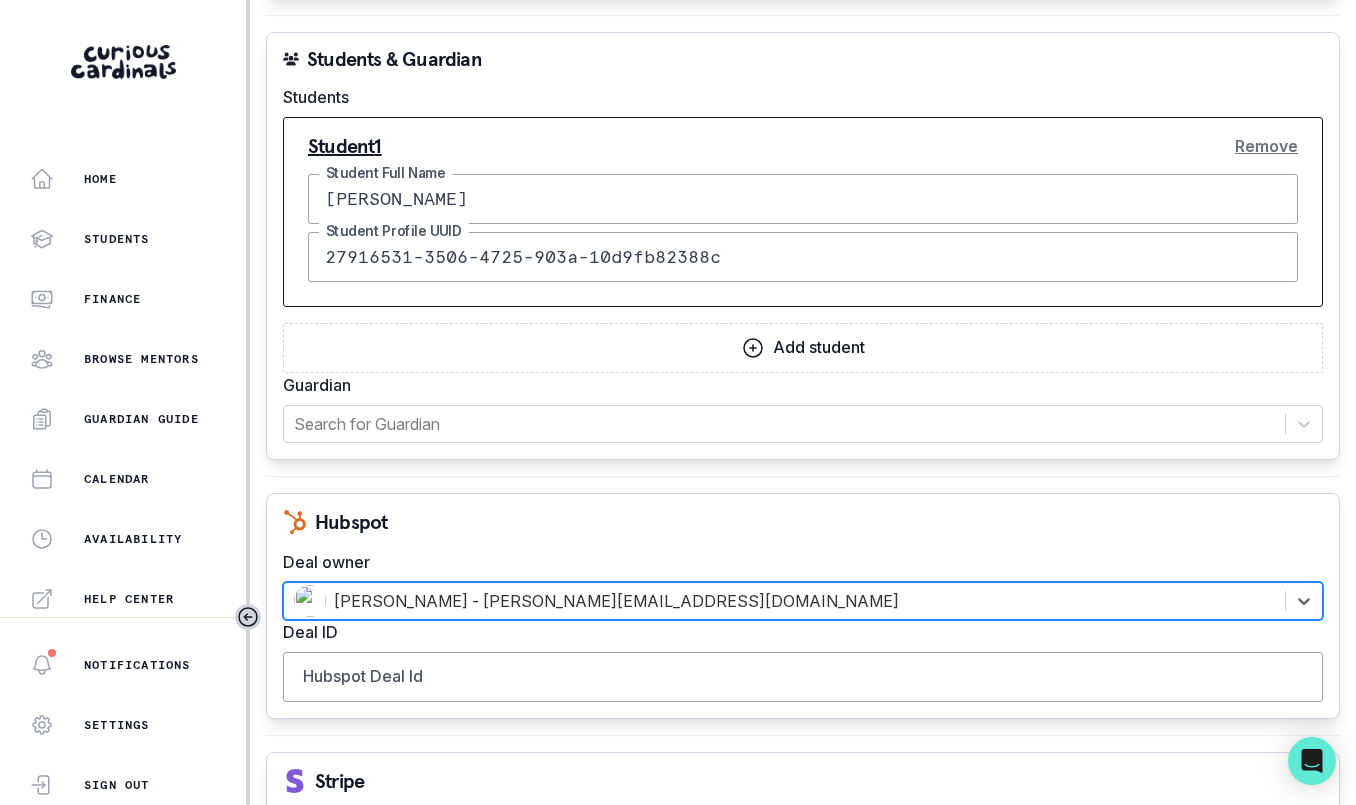 scroll, scrollTop: 2028, scrollLeft: 0, axis: vertical 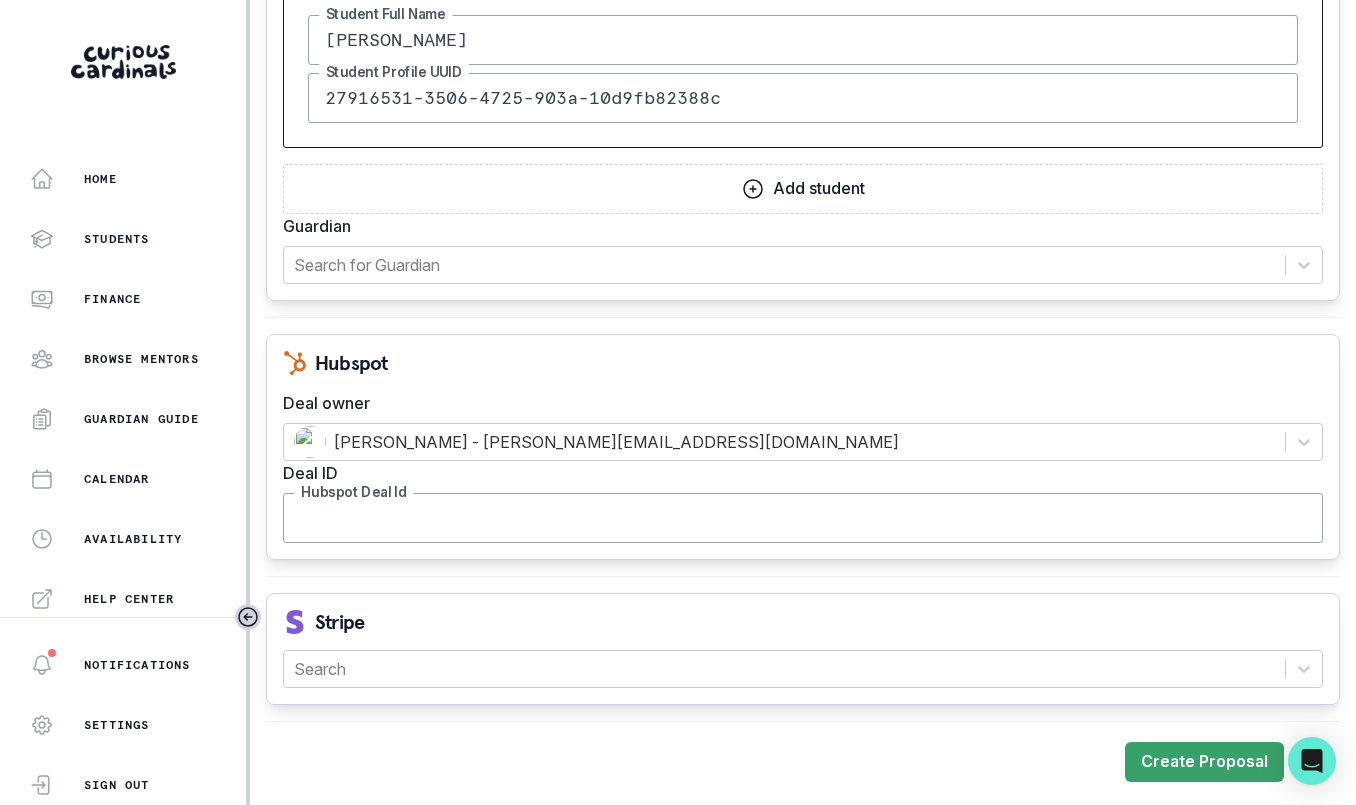 click on "Hubspot Deal Id" at bounding box center [803, 518] 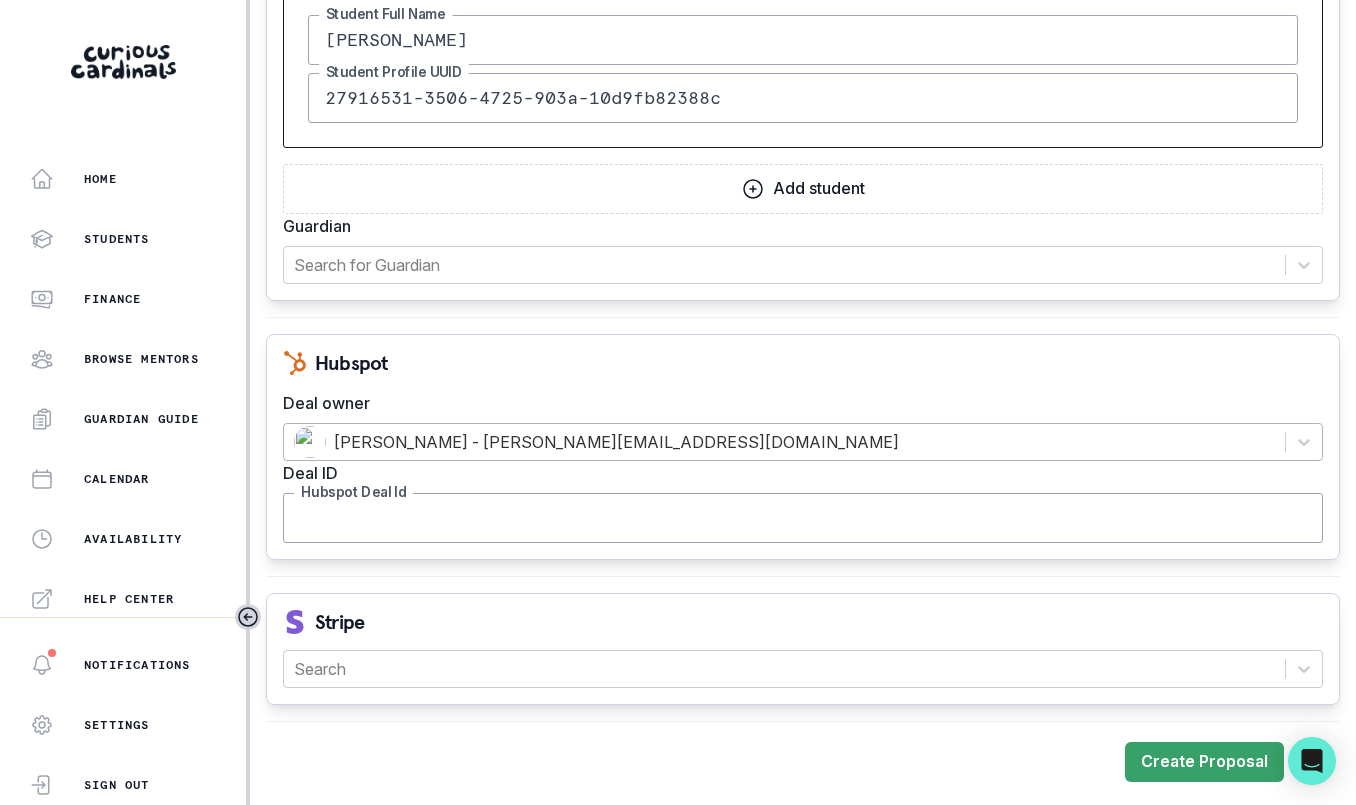 paste on "39558898026" 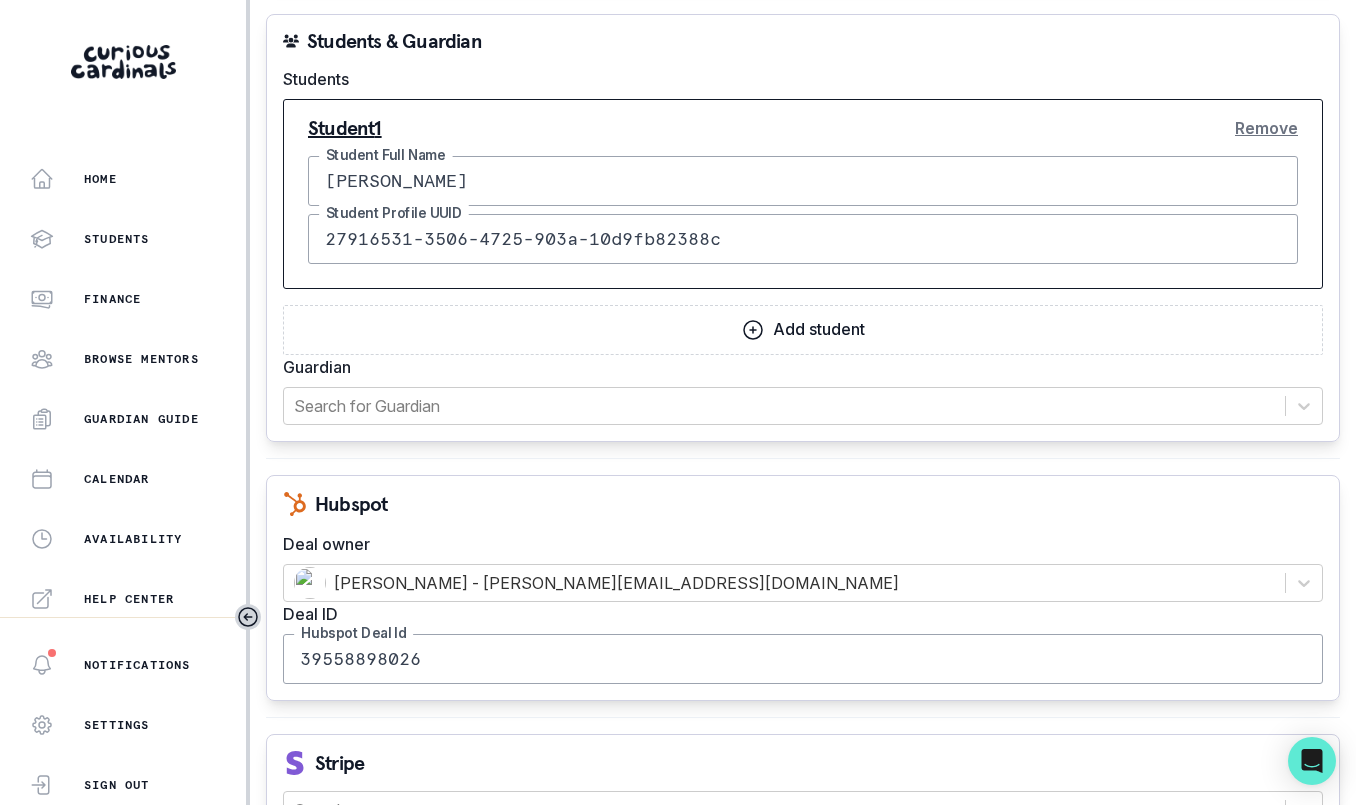 scroll, scrollTop: 2028, scrollLeft: 0, axis: vertical 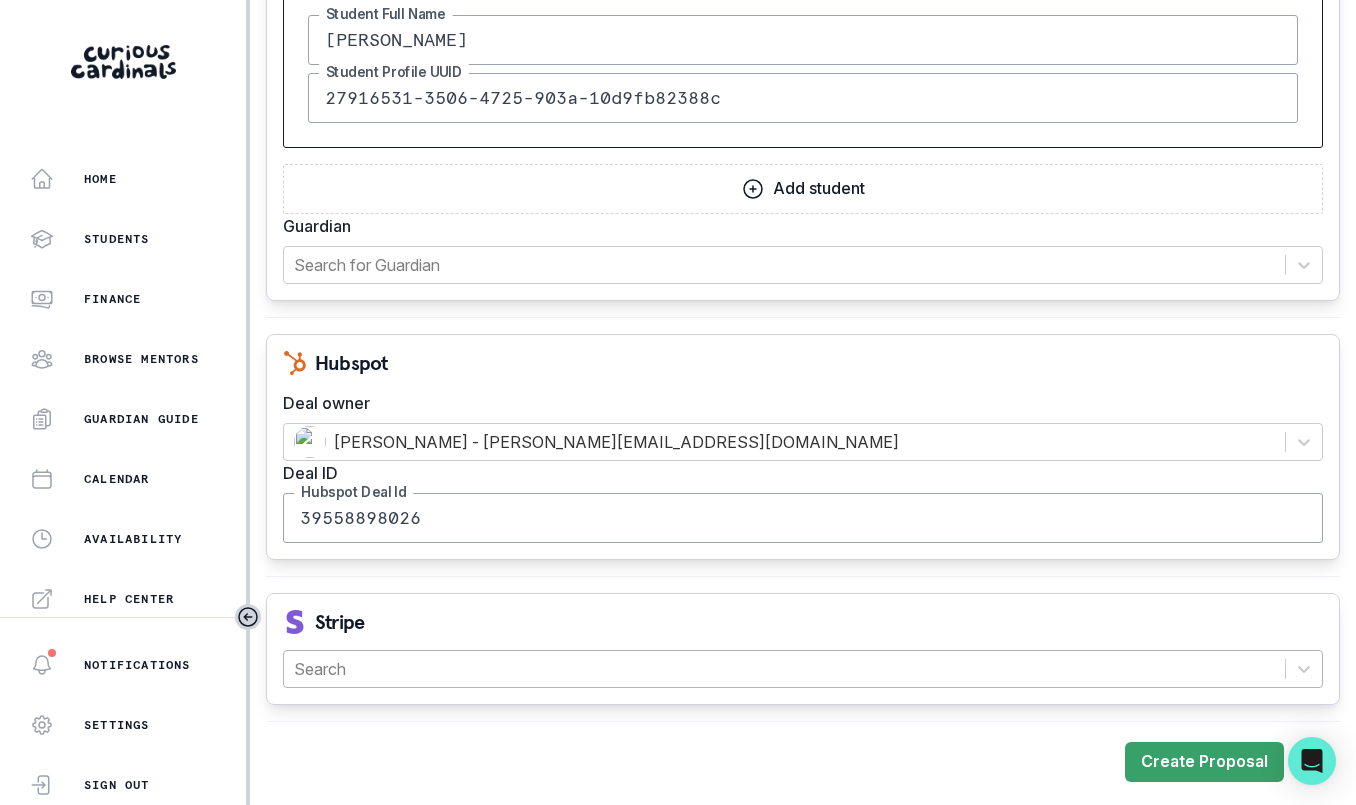 type on "39558898026" 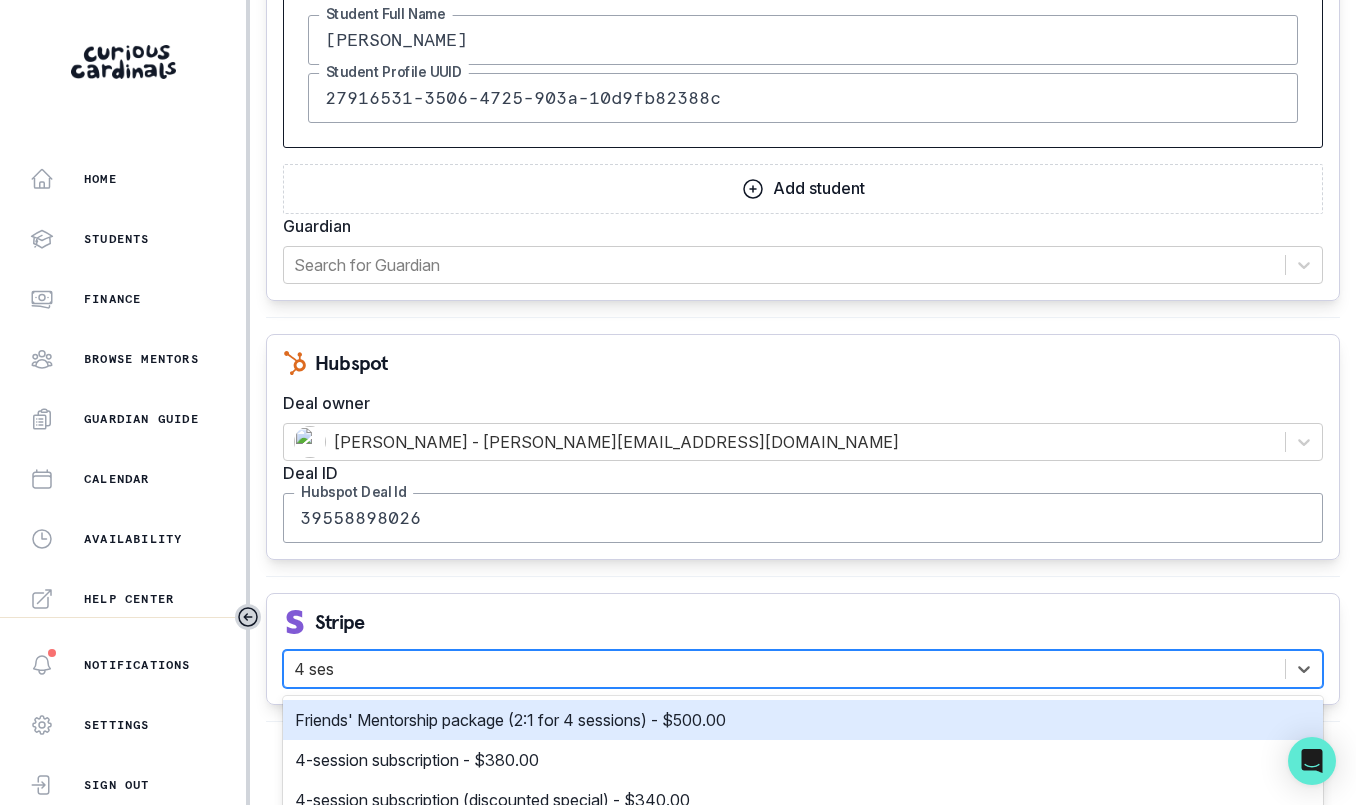 type on "4 sess" 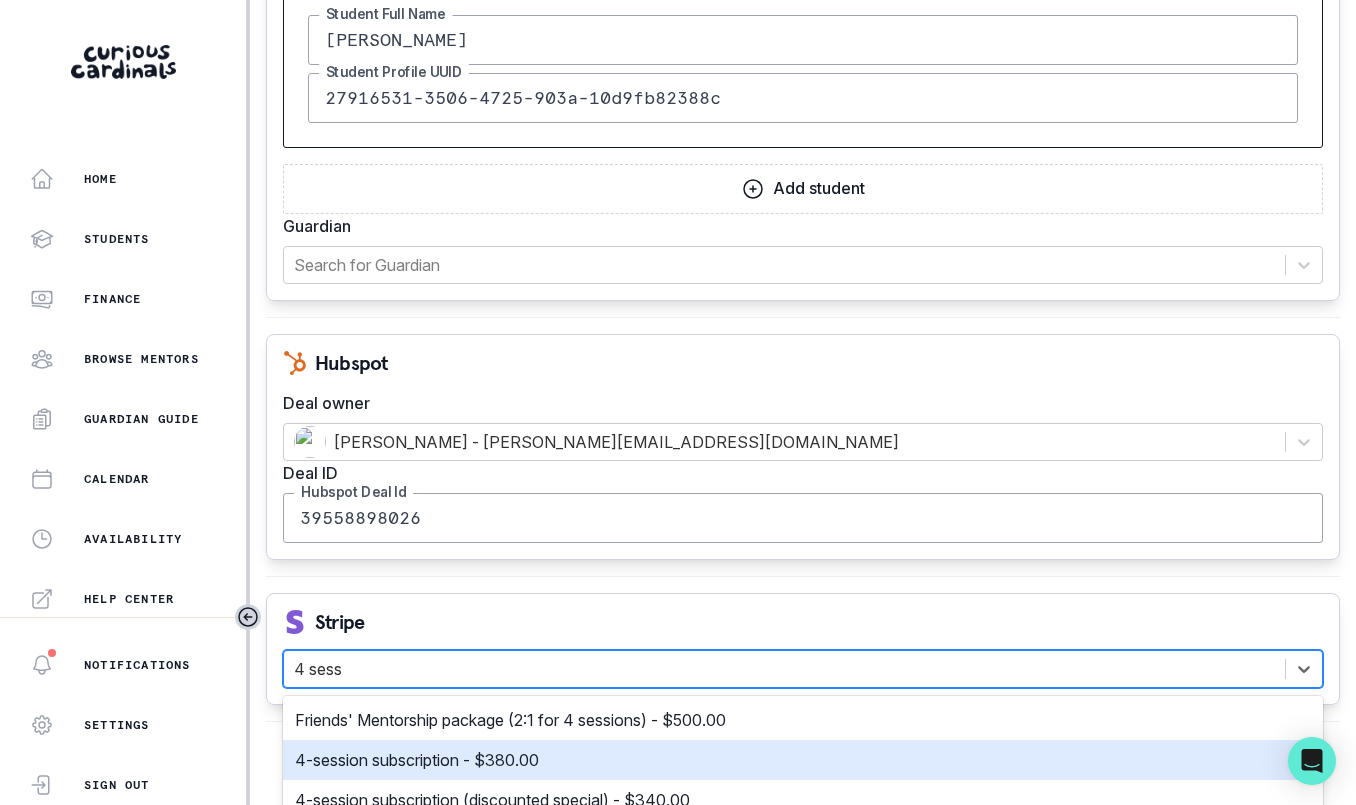 click on "4-session subscription - $380.00" at bounding box center (803, 760) 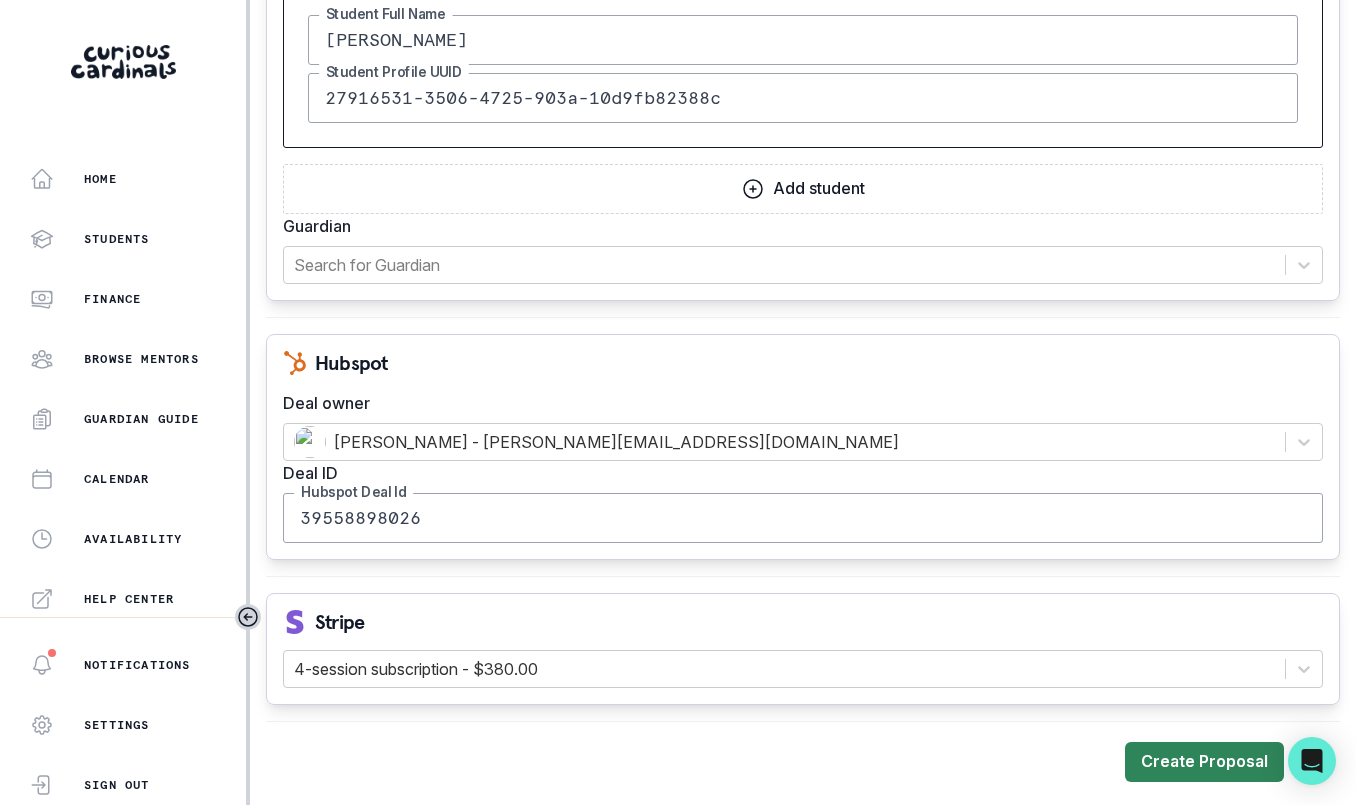 click on "Create Proposal" at bounding box center (1204, 762) 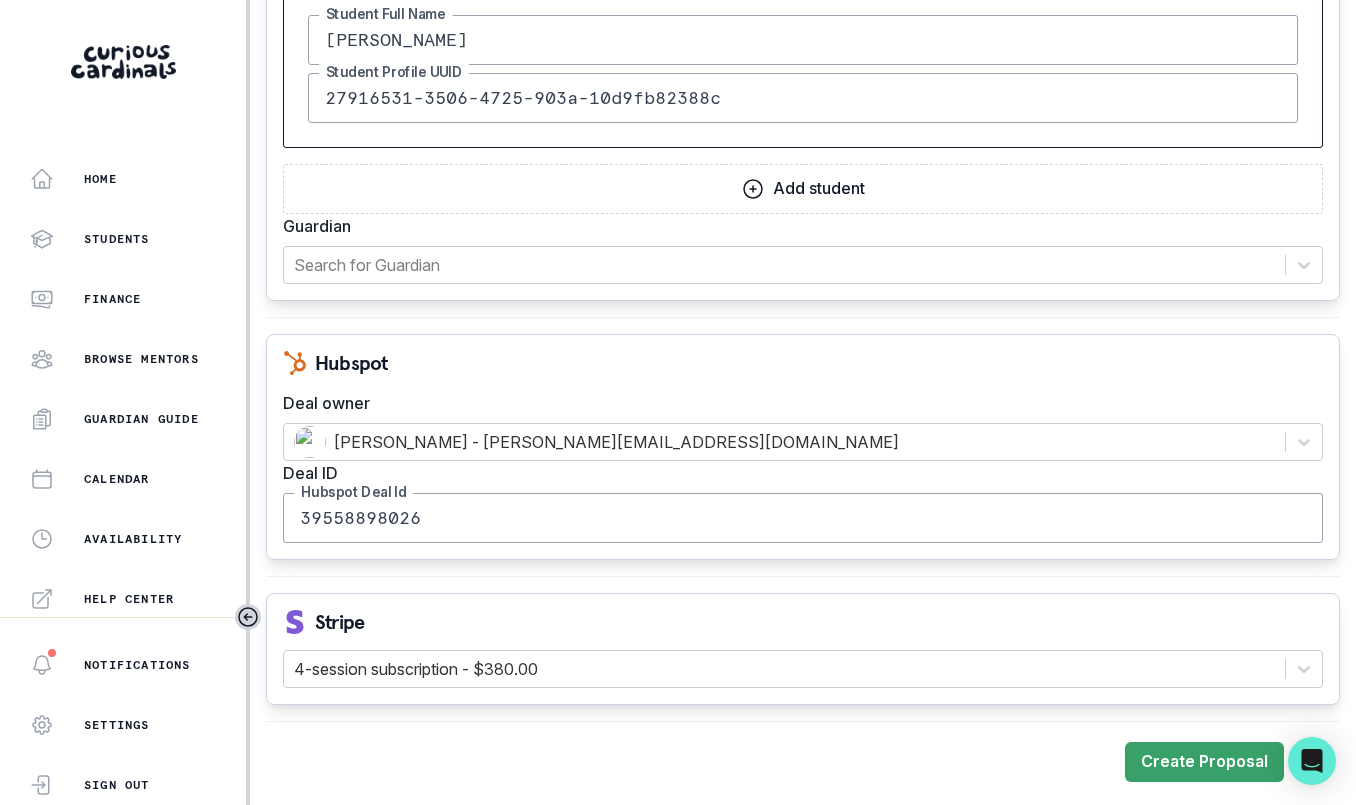 scroll, scrollTop: 0, scrollLeft: 0, axis: both 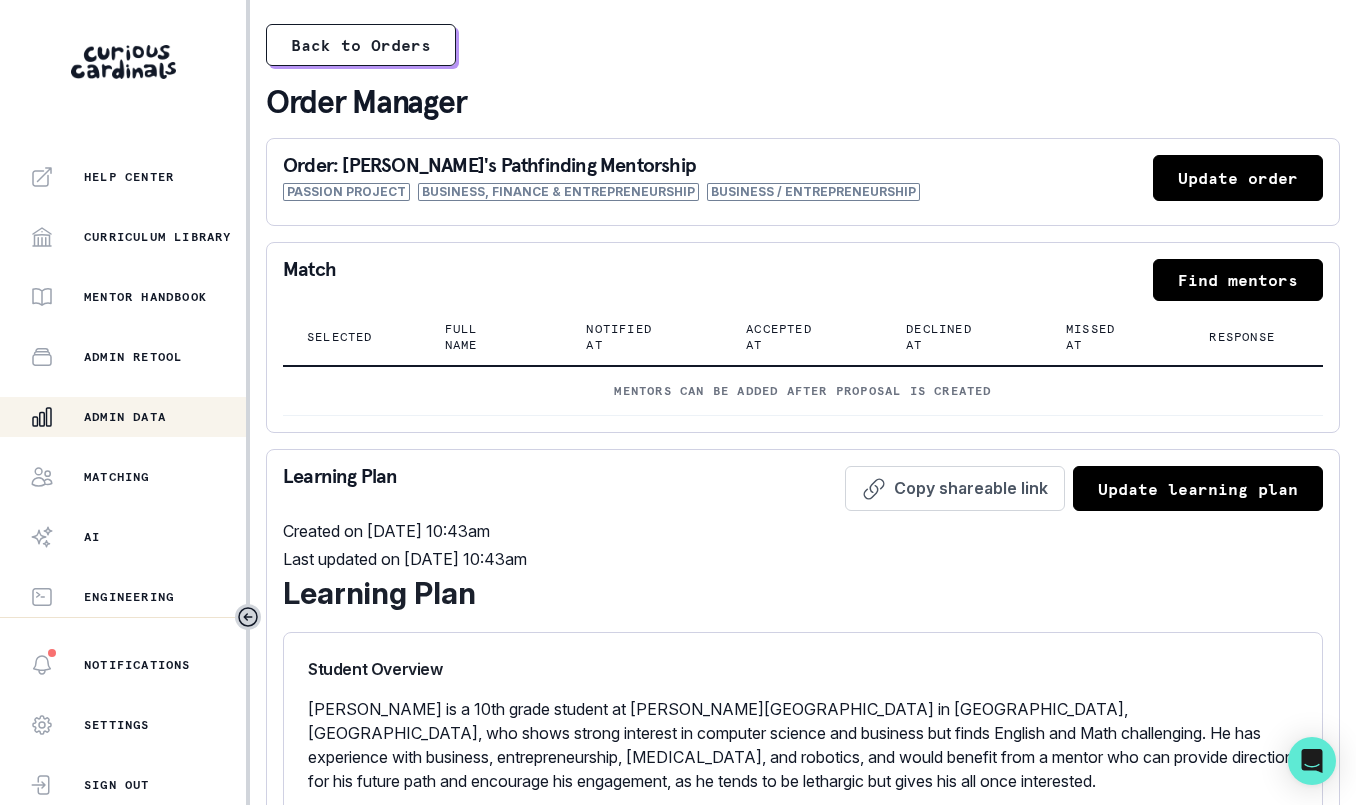 click on "Admin Data" at bounding box center [138, 417] 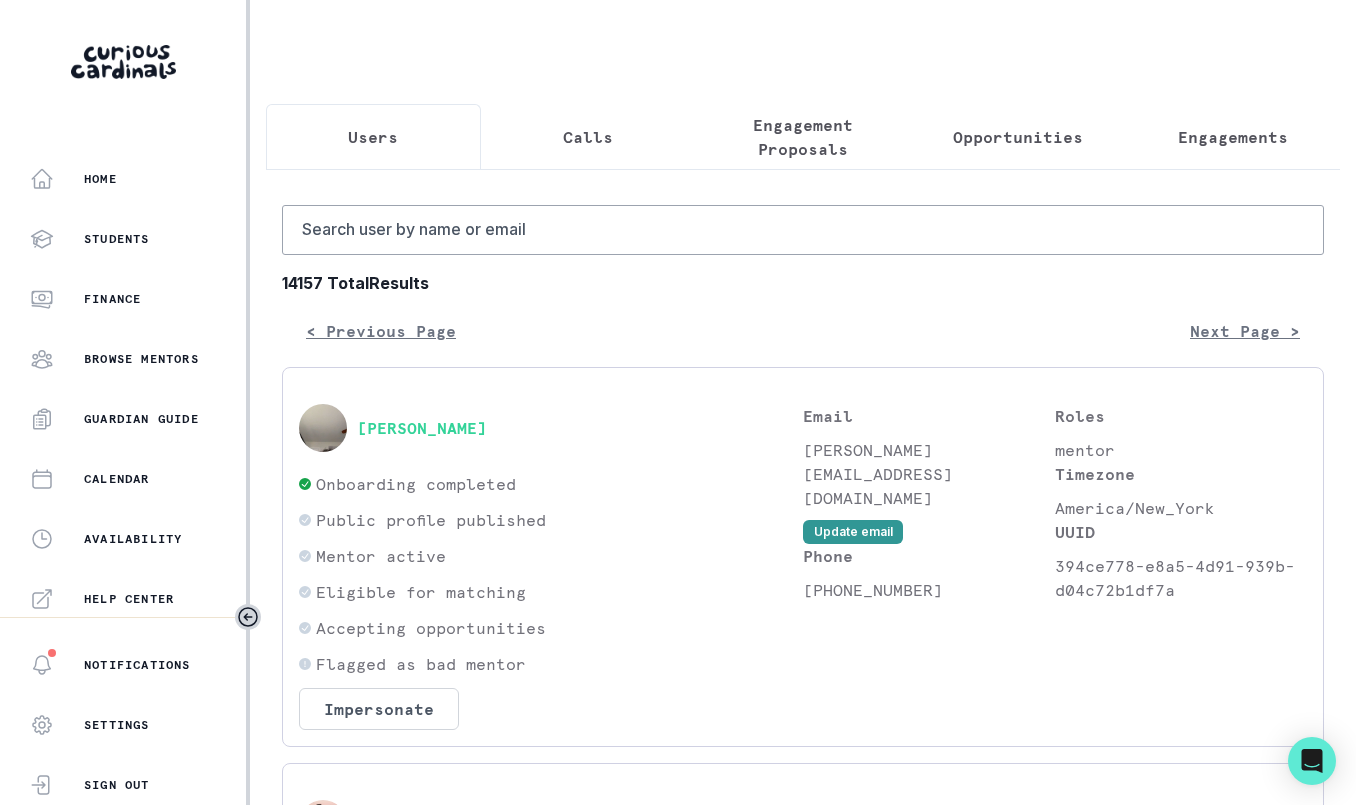 click on "Opportunities" at bounding box center [1018, 137] 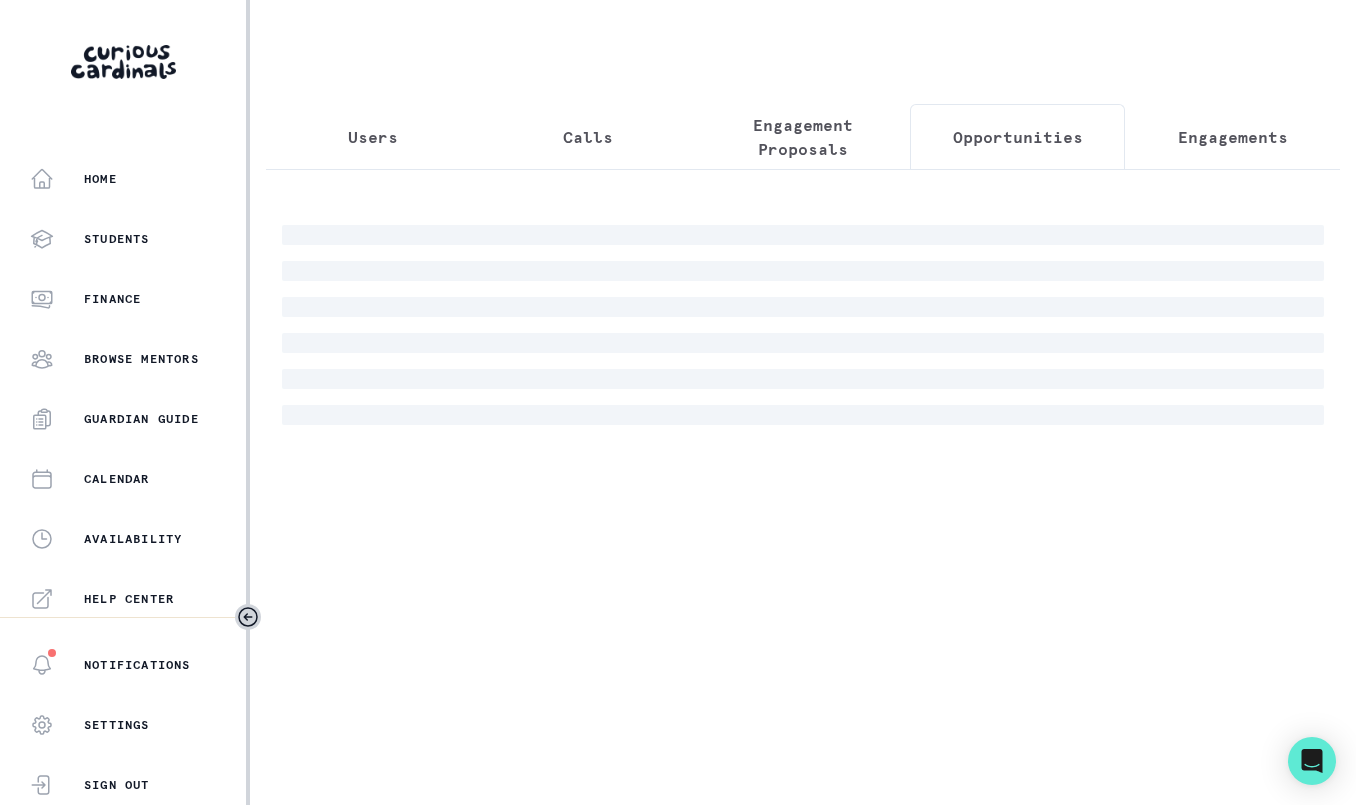 click on "Engagement Proposals" at bounding box center (803, 137) 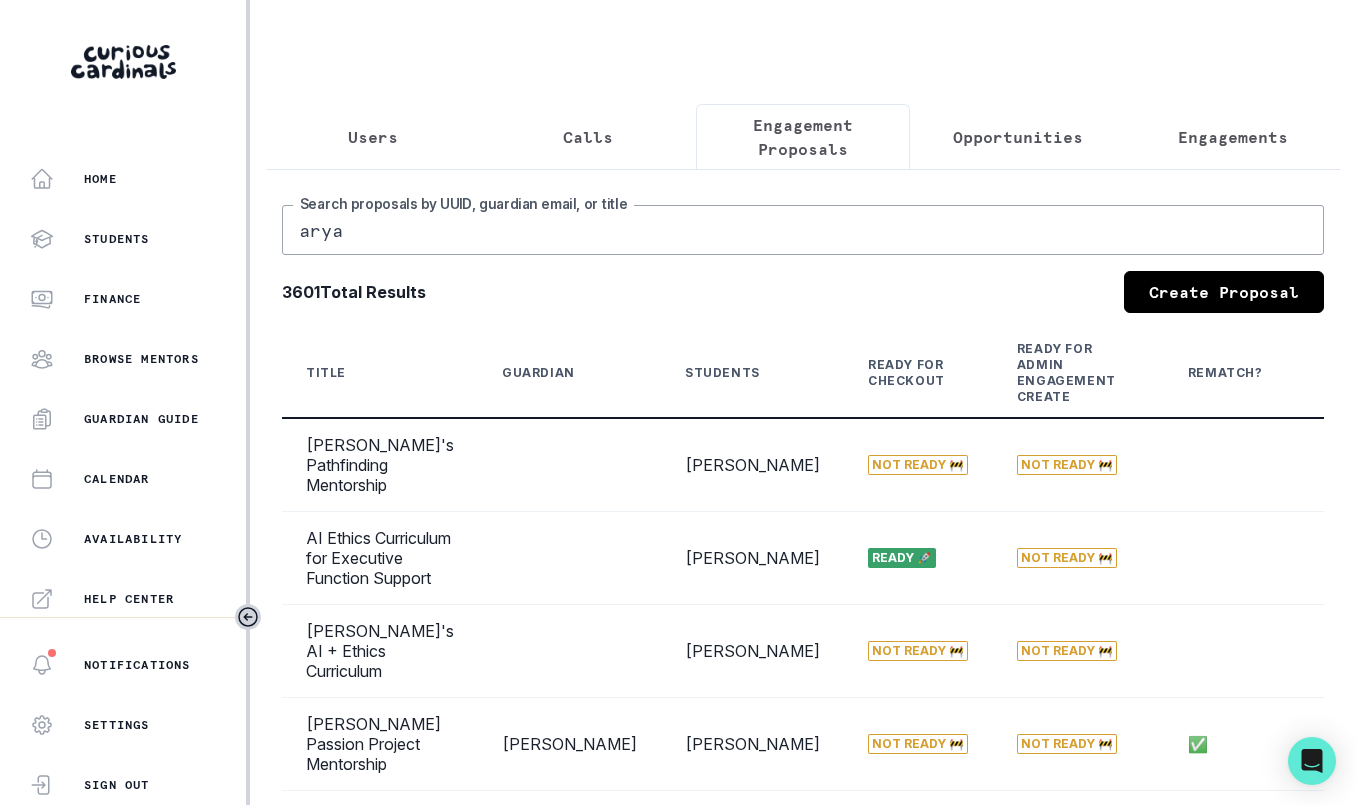 type on "arya" 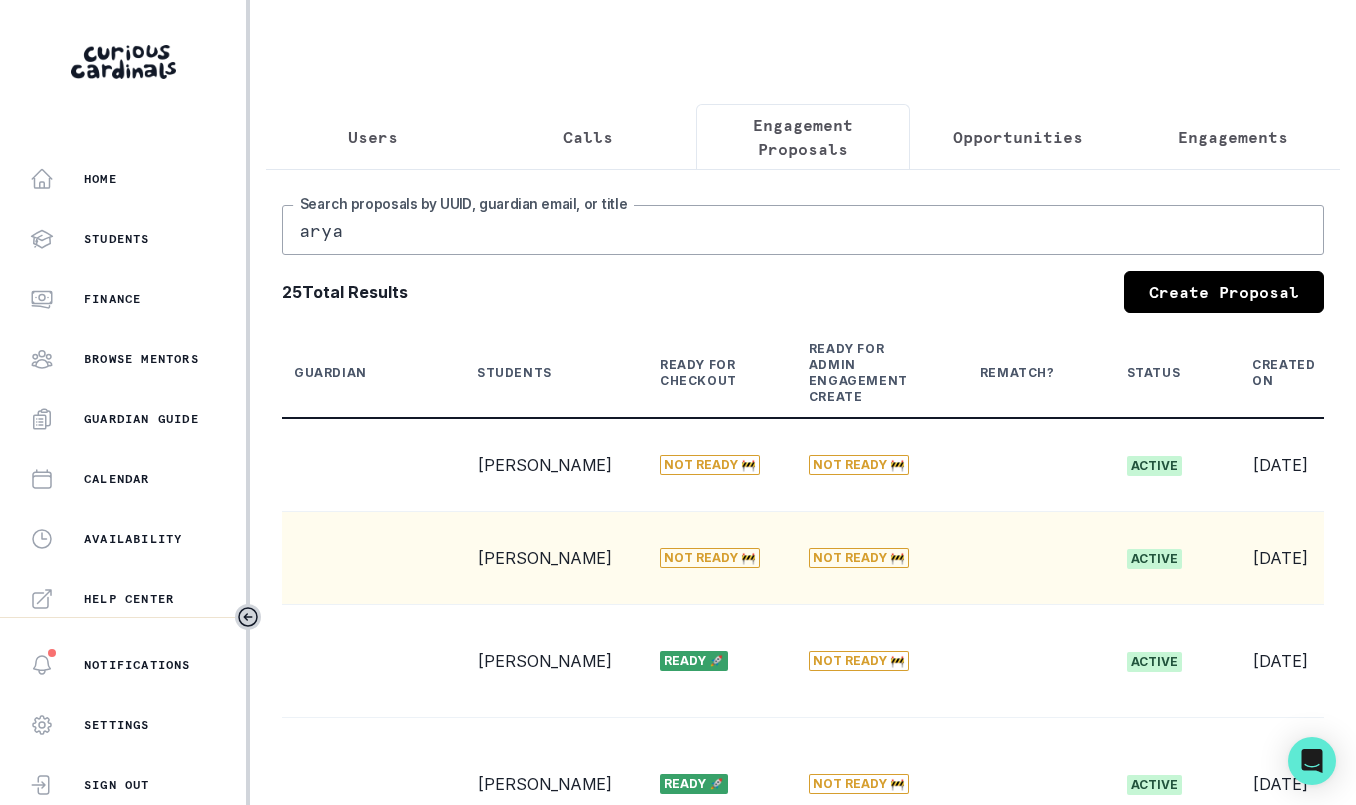 scroll, scrollTop: 0, scrollLeft: 392, axis: horizontal 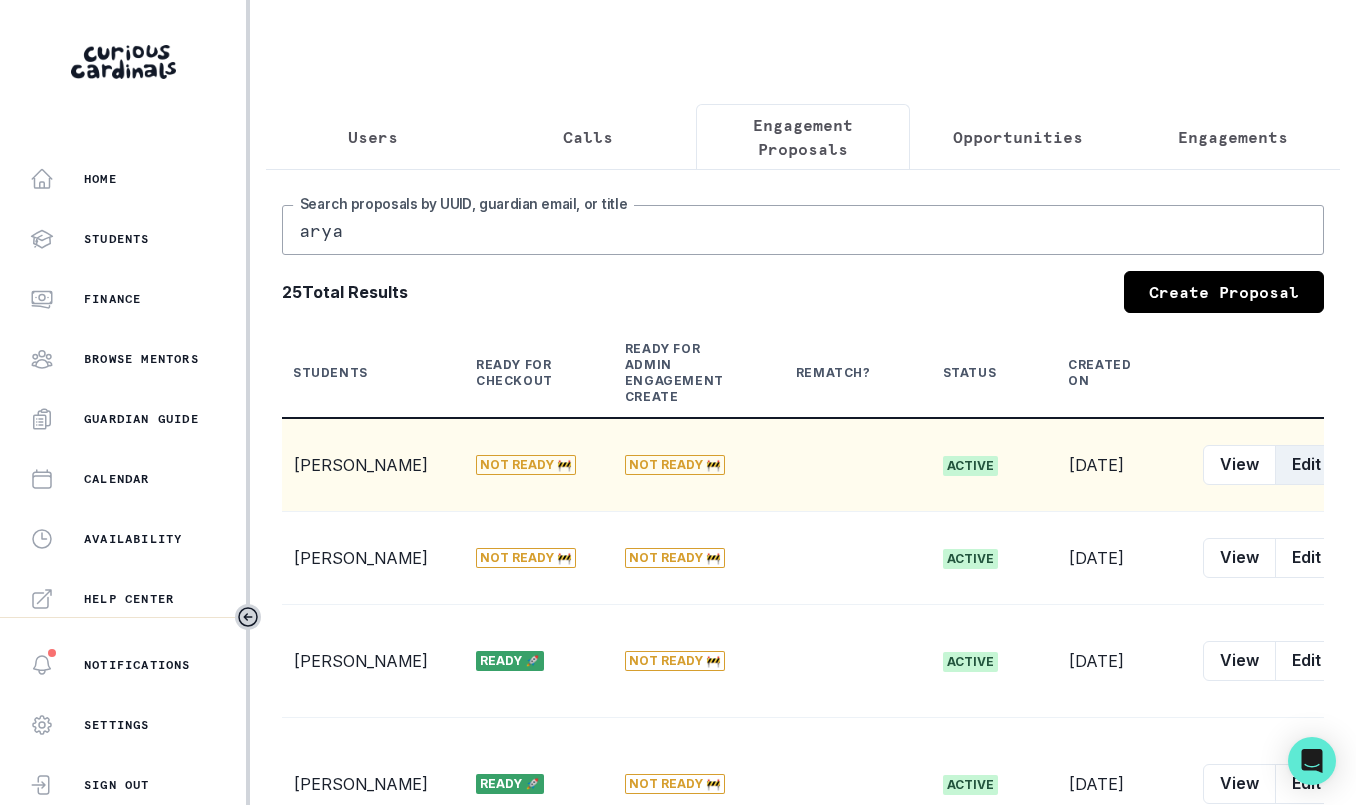 click on "Edit" at bounding box center (1306, 465) 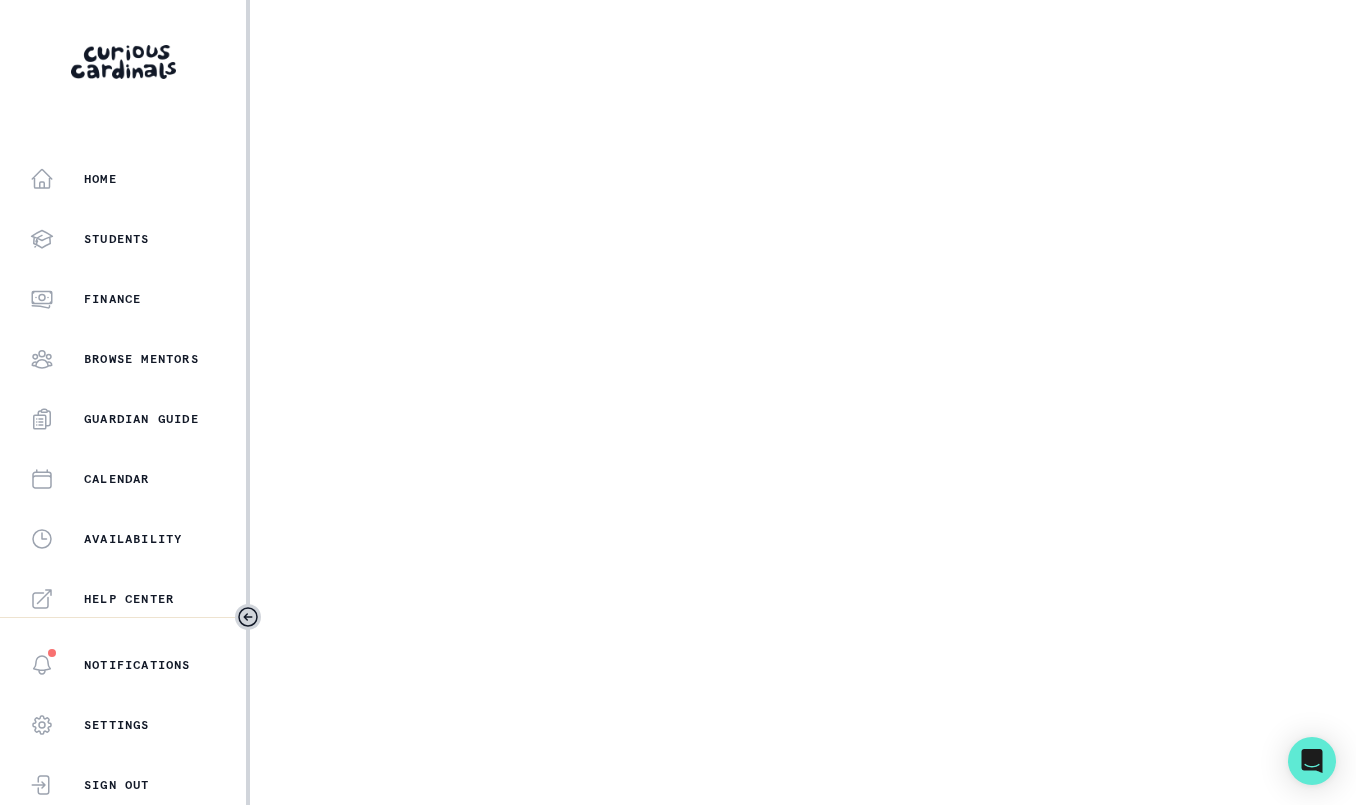 select on "e033fb60-c44d-4508-bd33-ec0706a1598e" 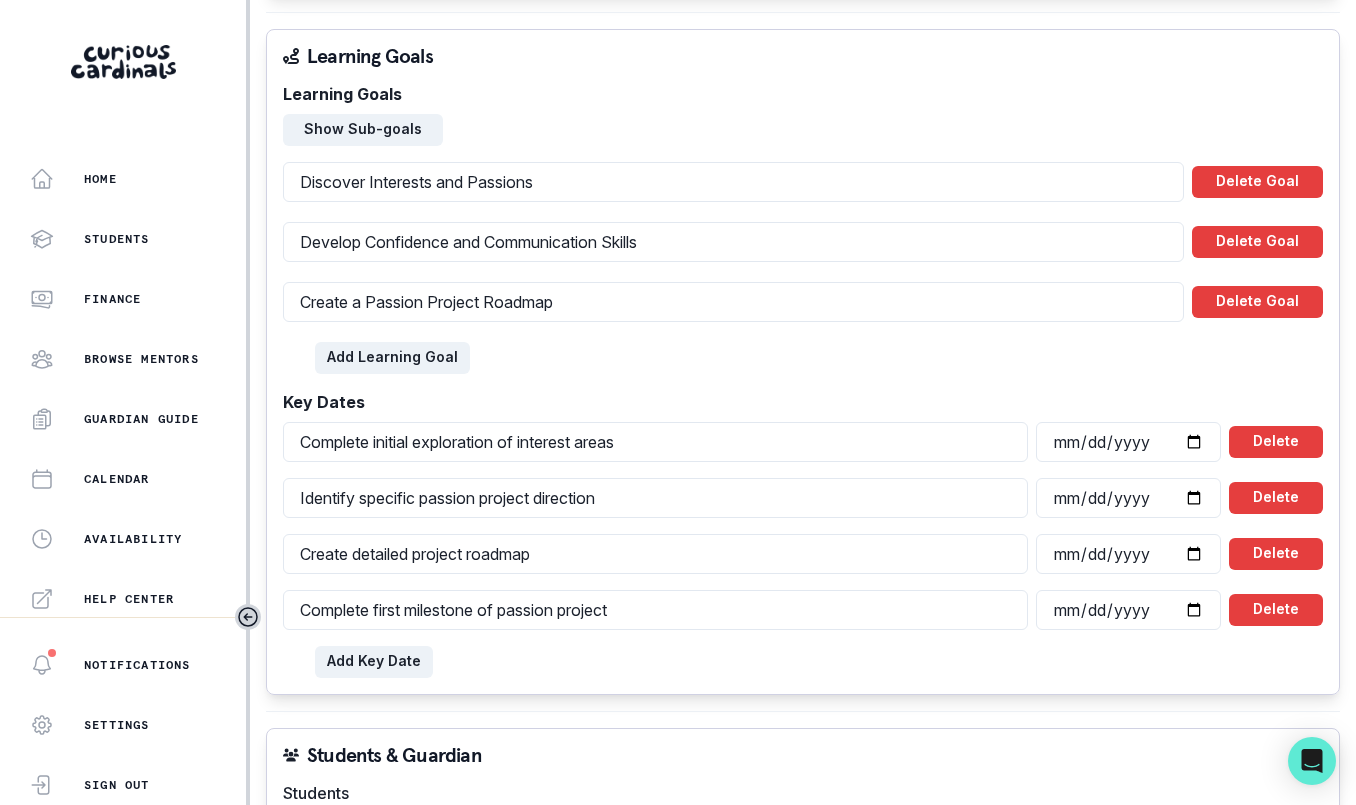 scroll, scrollTop: 0, scrollLeft: 0, axis: both 